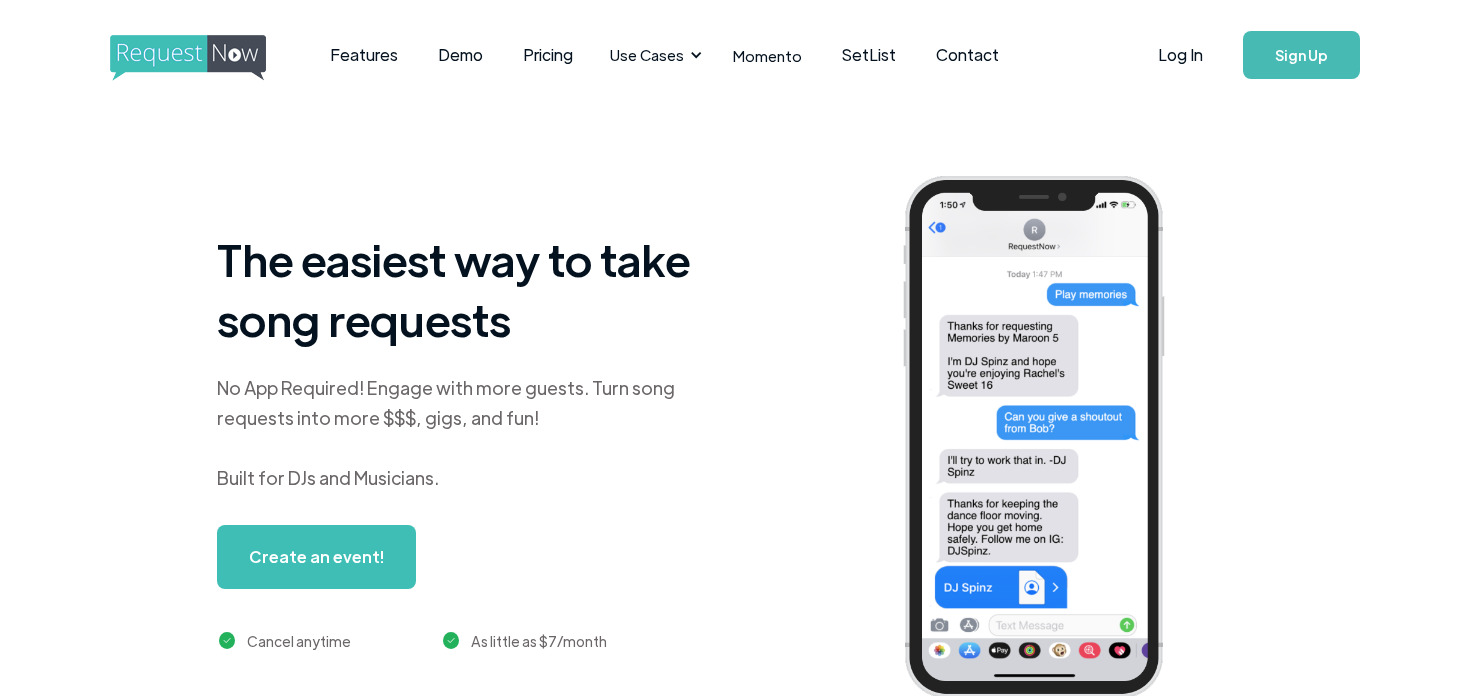 scroll, scrollTop: 0, scrollLeft: 0, axis: both 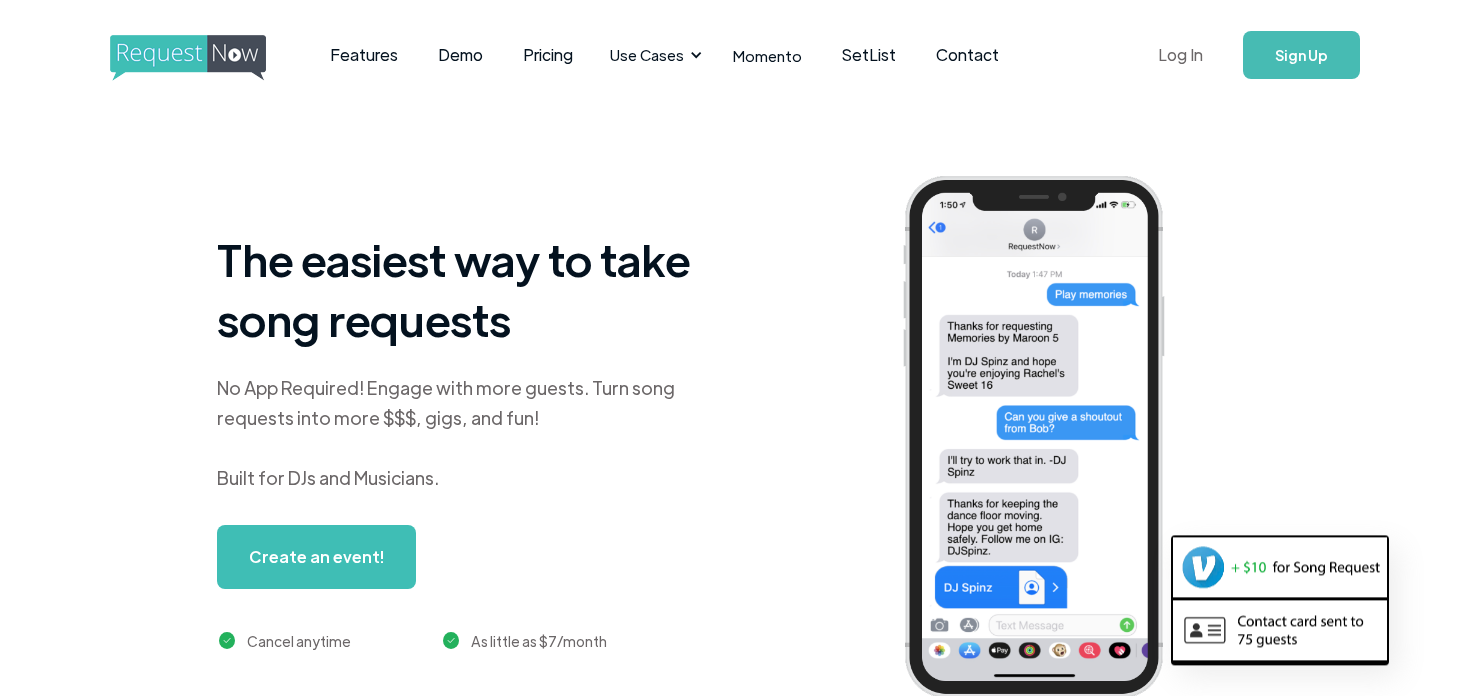 click on "Log In" at bounding box center [1180, 55] 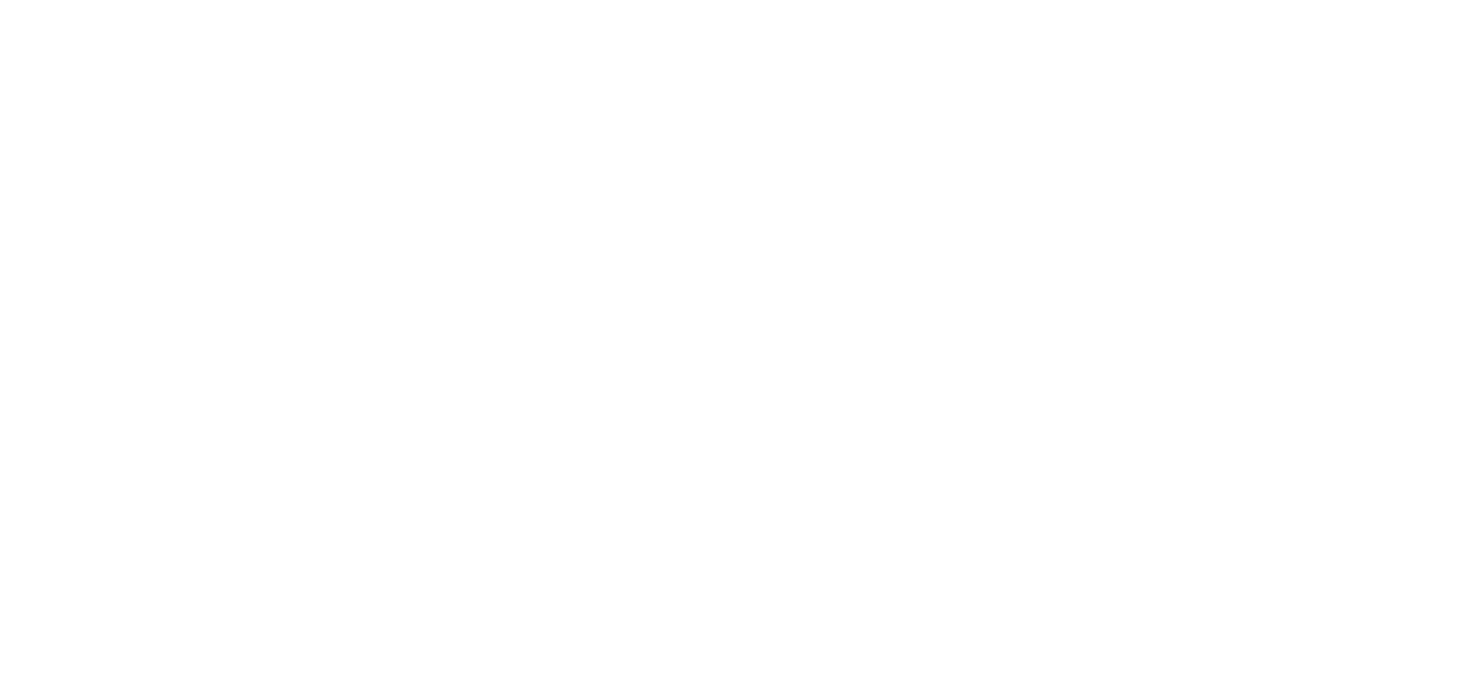 scroll, scrollTop: 0, scrollLeft: 0, axis: both 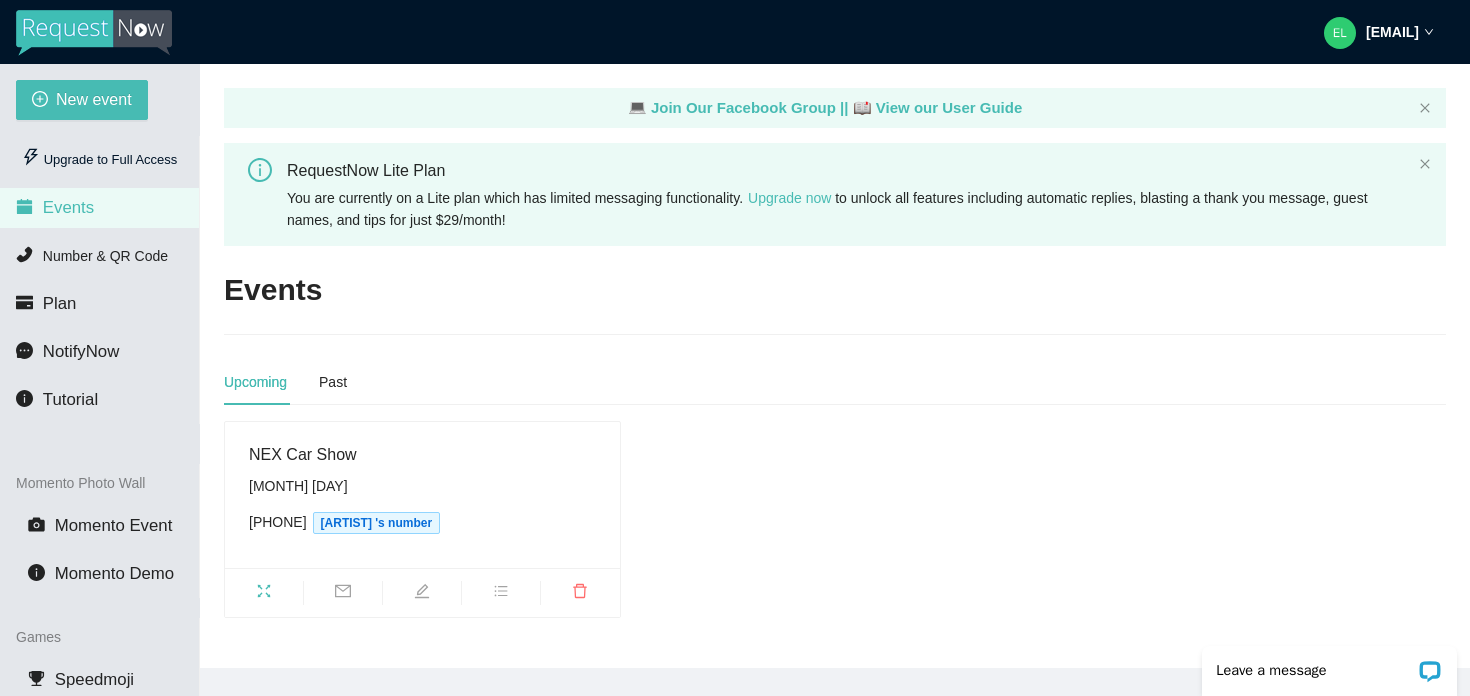 click on "NEX Car Show" at bounding box center (422, 454) 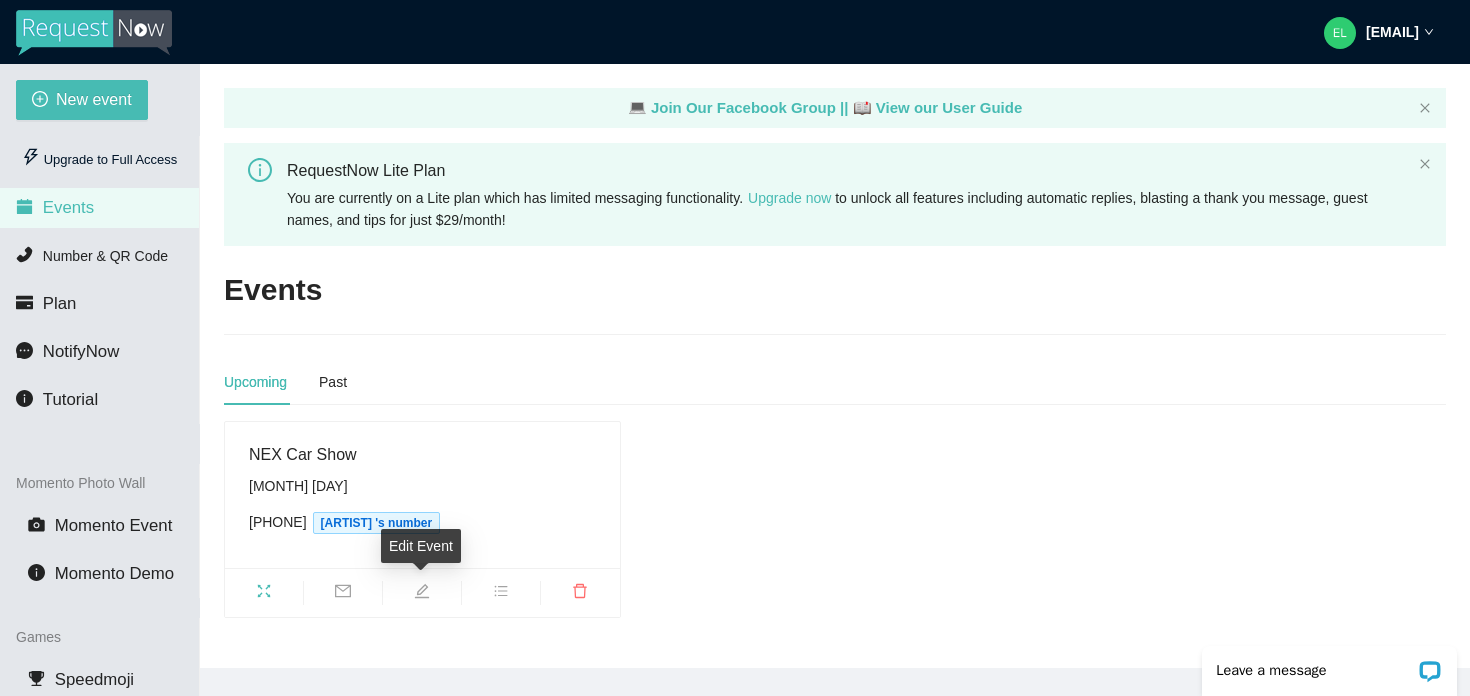 click 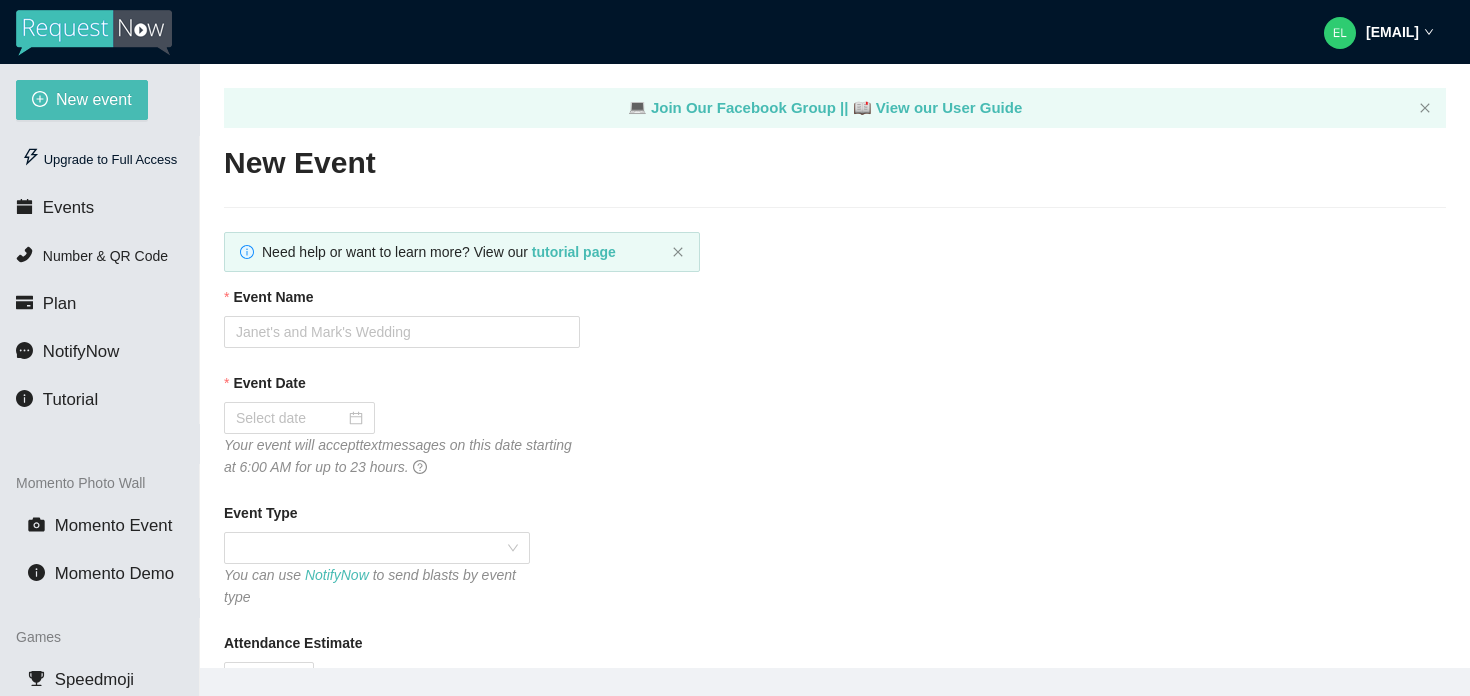 type on "Thank you for attending the Car Show hosted by MWR and NEX." 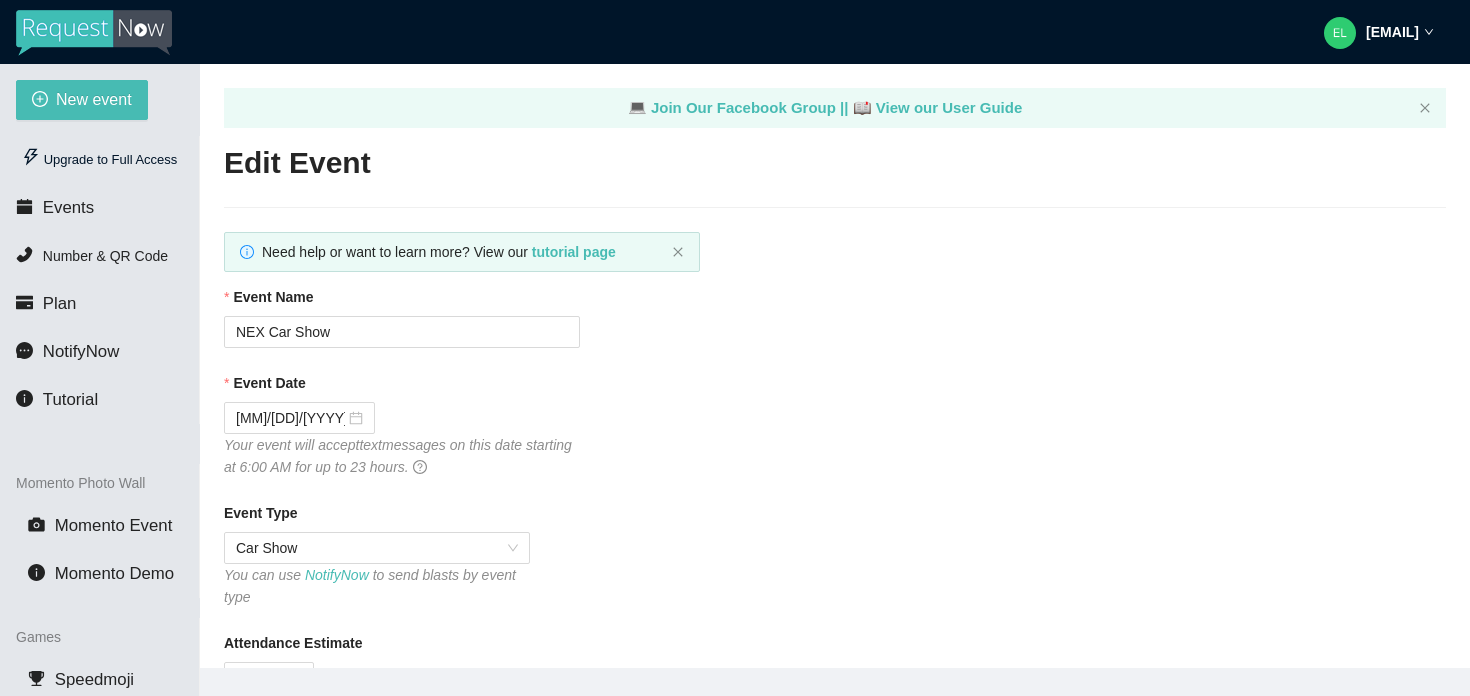 type on "Thank you for attending the Car Show hosted by MWR and NEX." 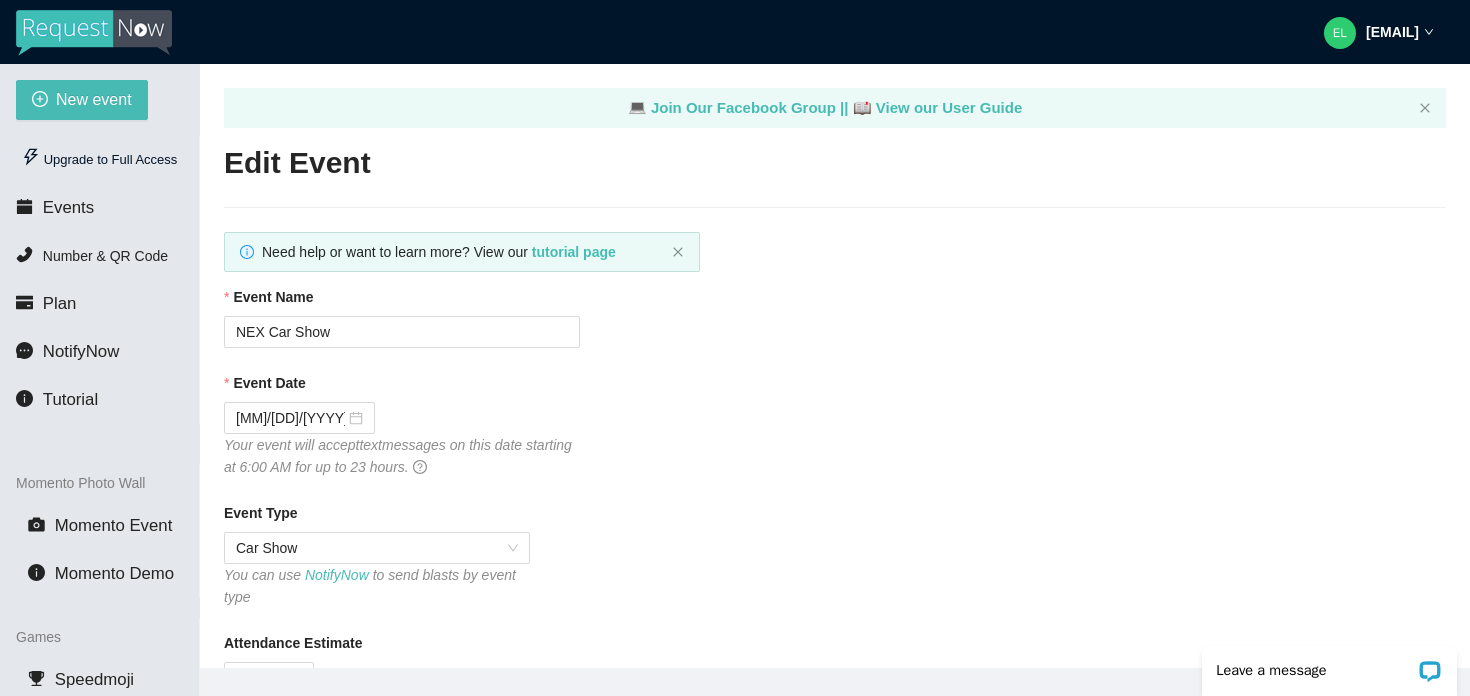 scroll, scrollTop: 0, scrollLeft: 0, axis: both 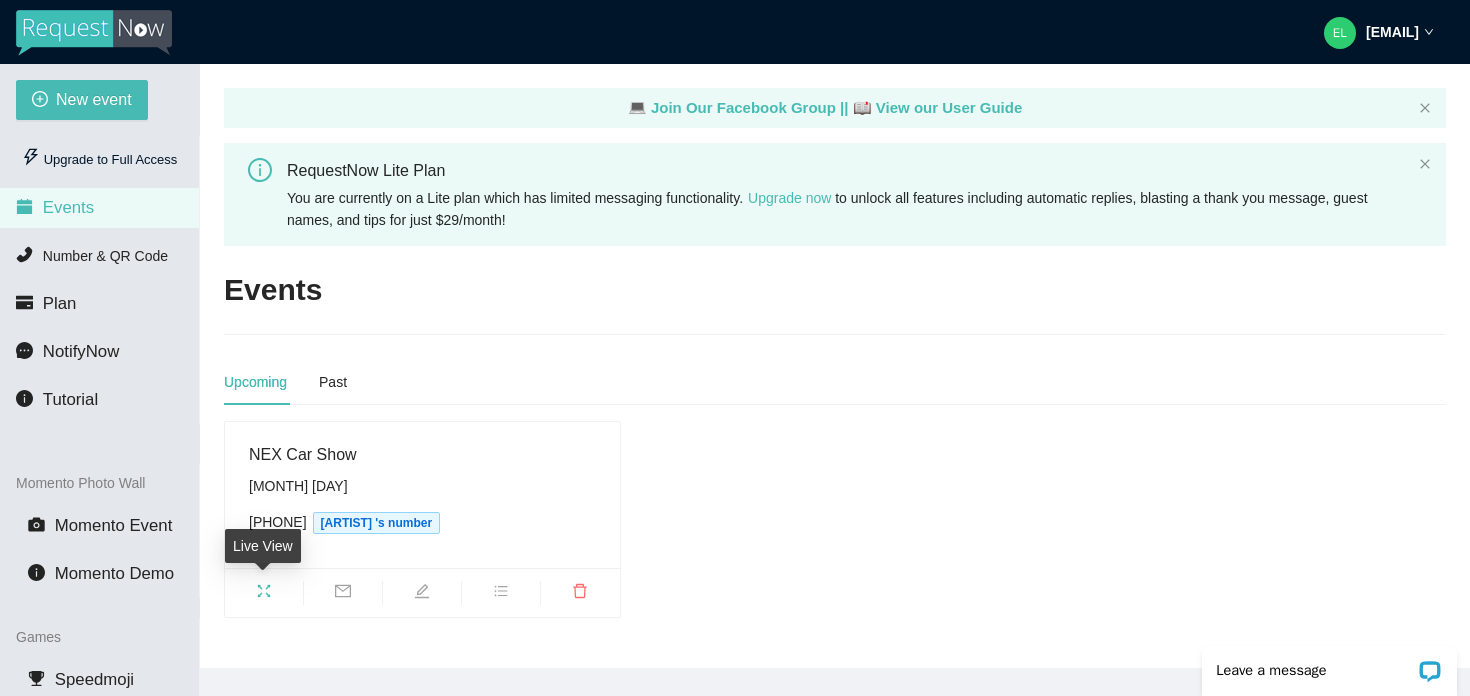 click 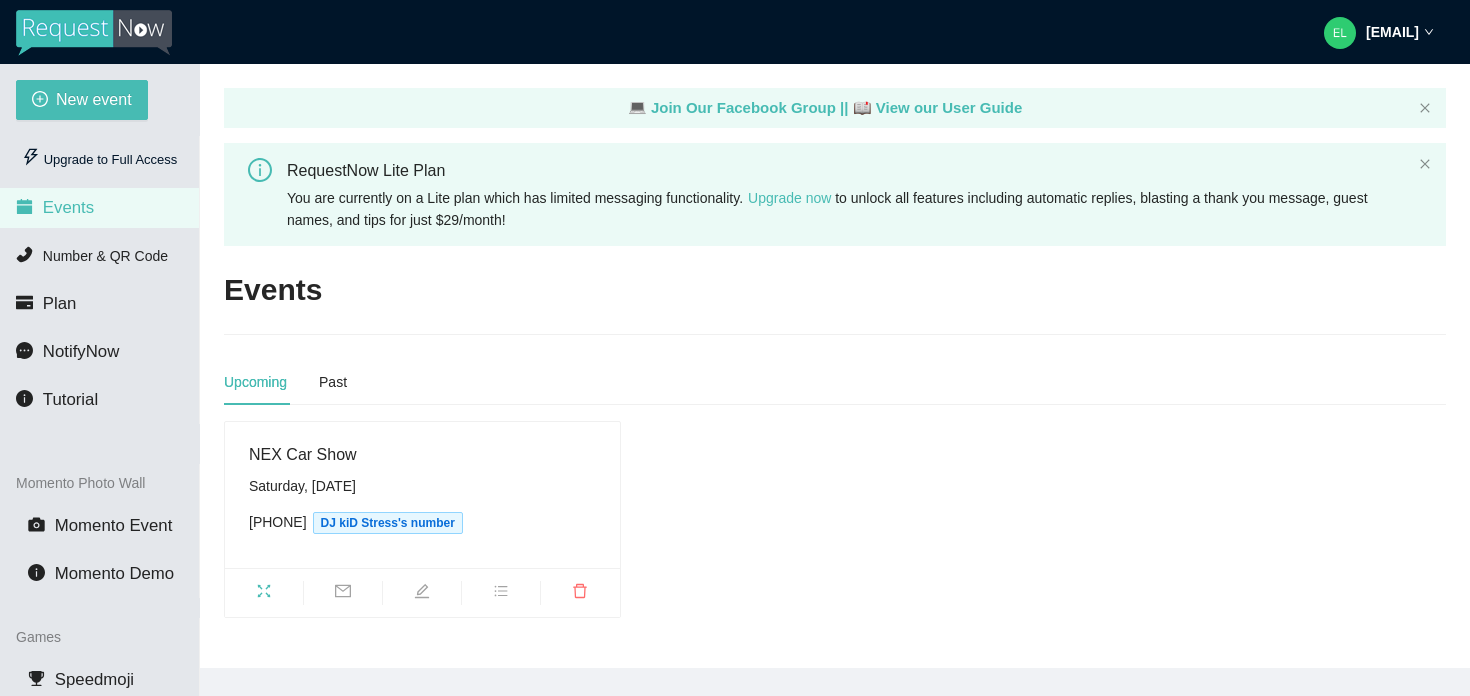 scroll, scrollTop: 0, scrollLeft: 0, axis: both 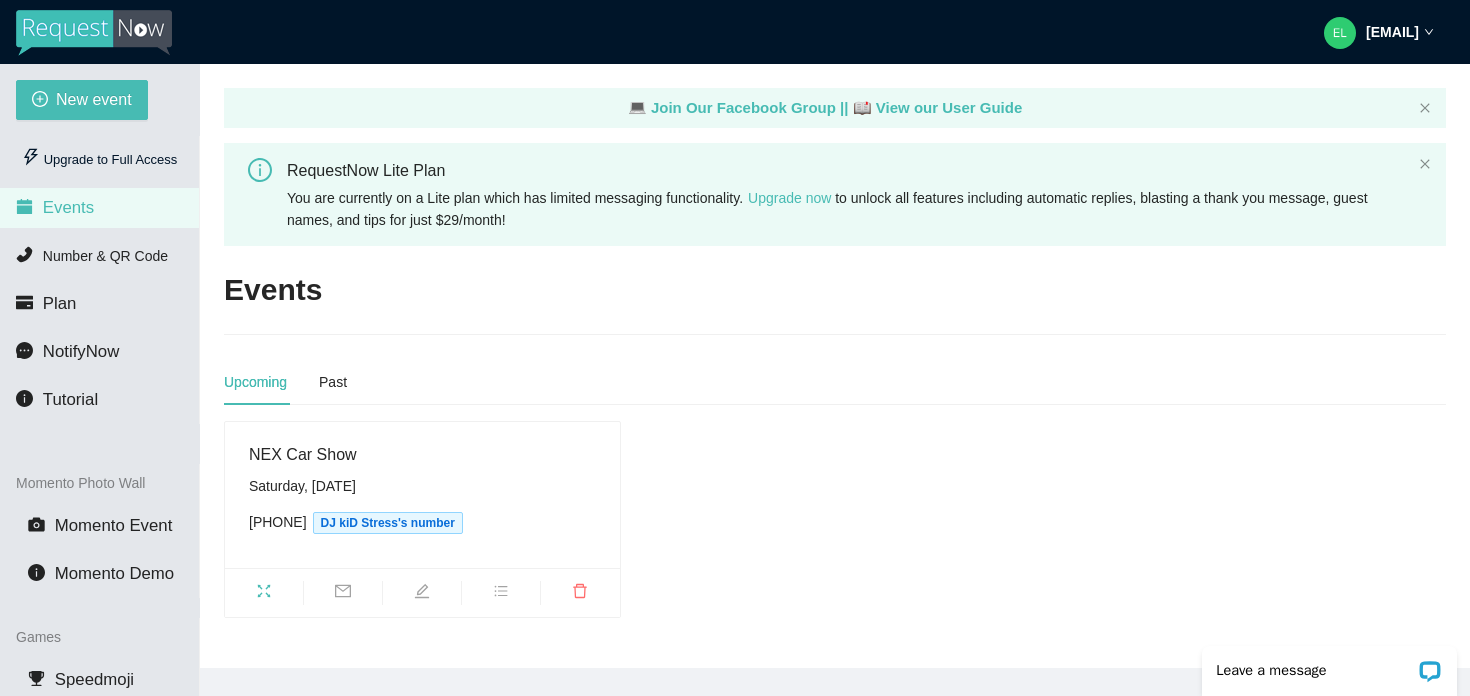 click on "(253) 881-5091 DJ kiD Stress's number" at bounding box center (422, 522) 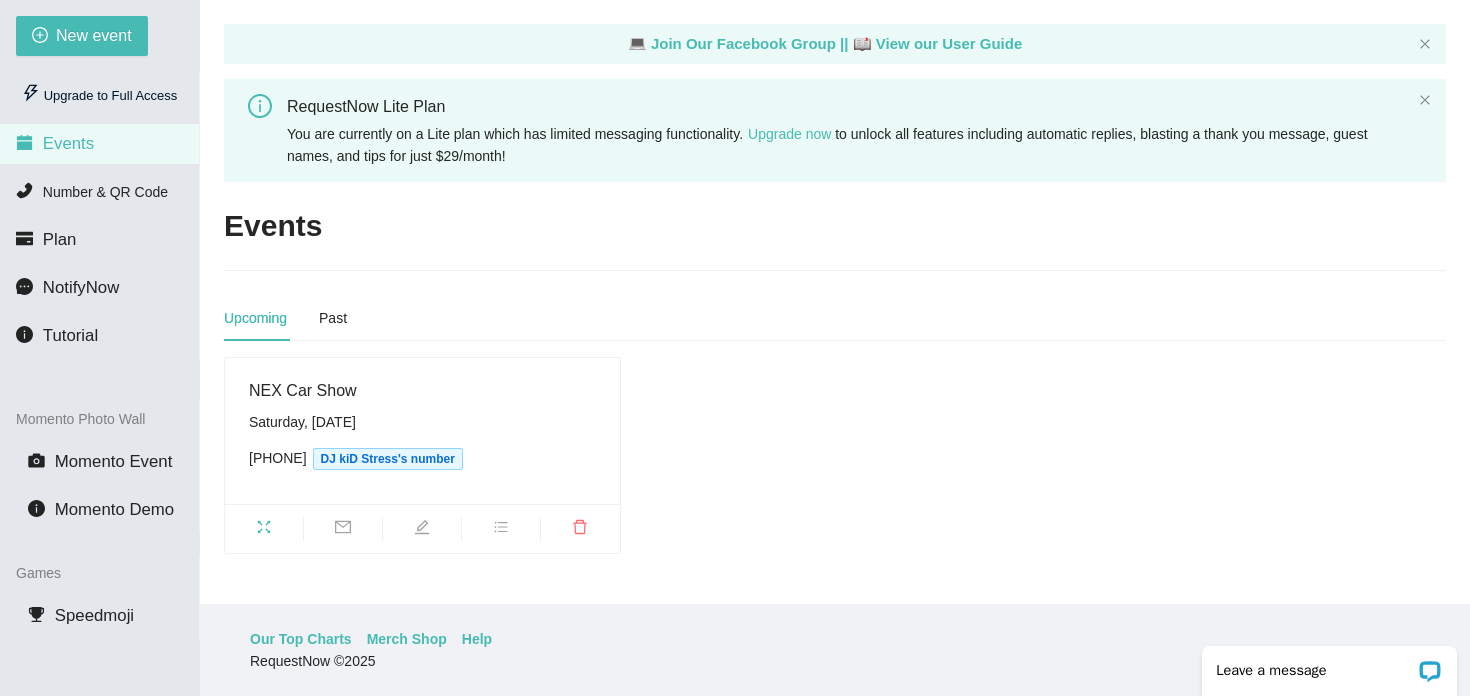 click on "NEX Car Show" at bounding box center (422, 390) 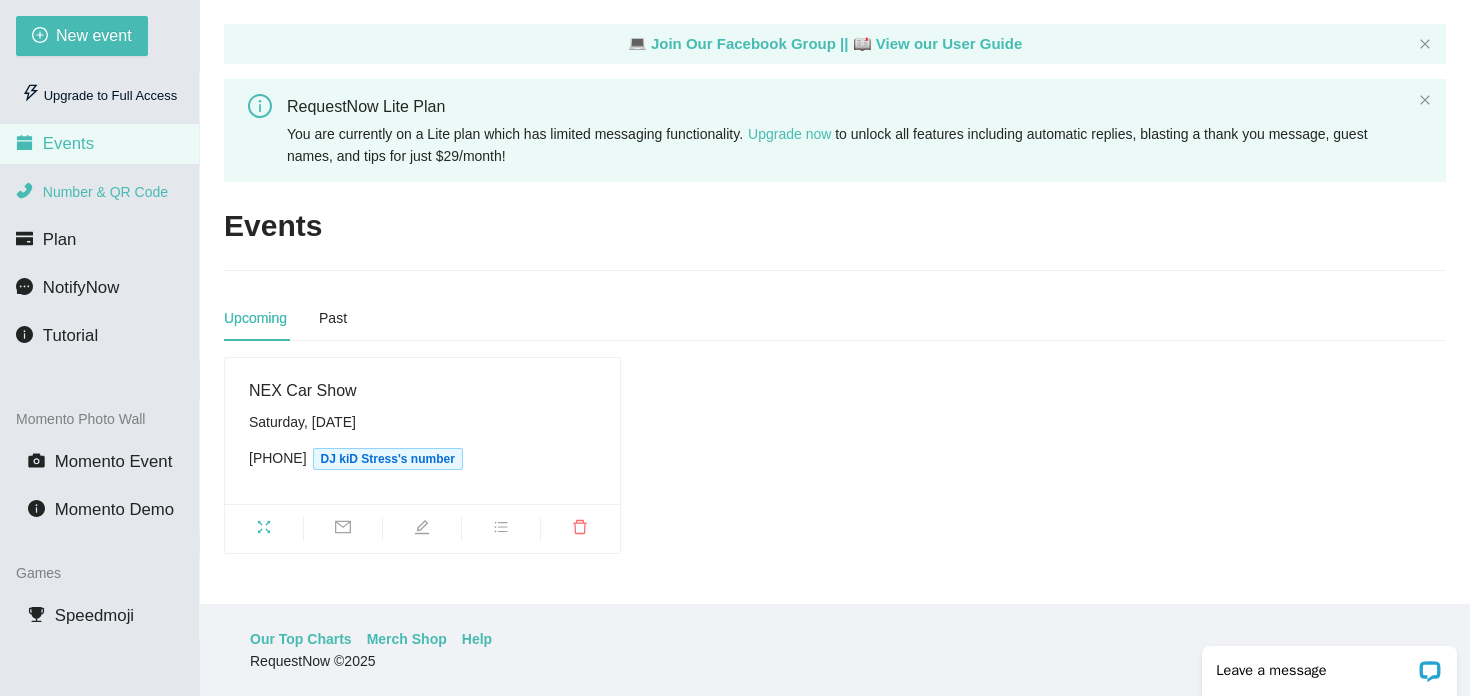 click on "Number & QR Code" at bounding box center [105, 192] 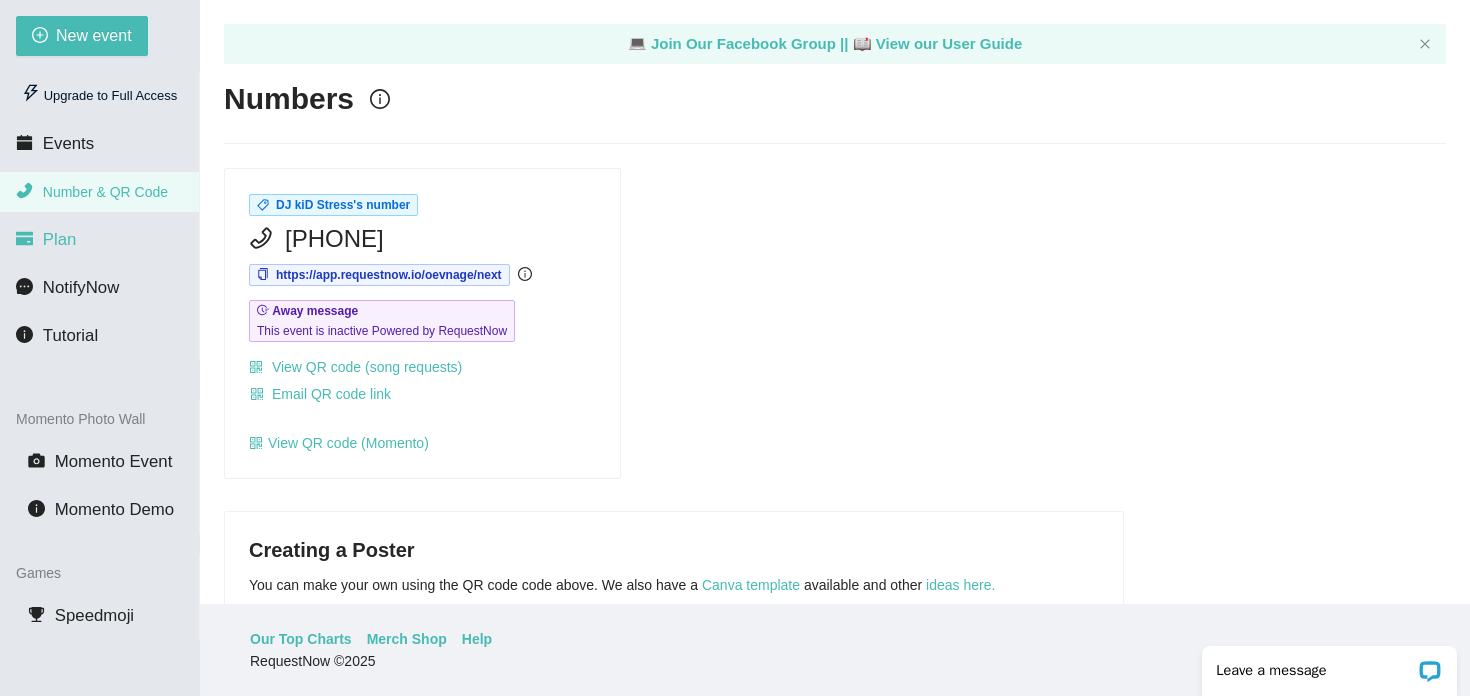 scroll, scrollTop: 0, scrollLeft: 0, axis: both 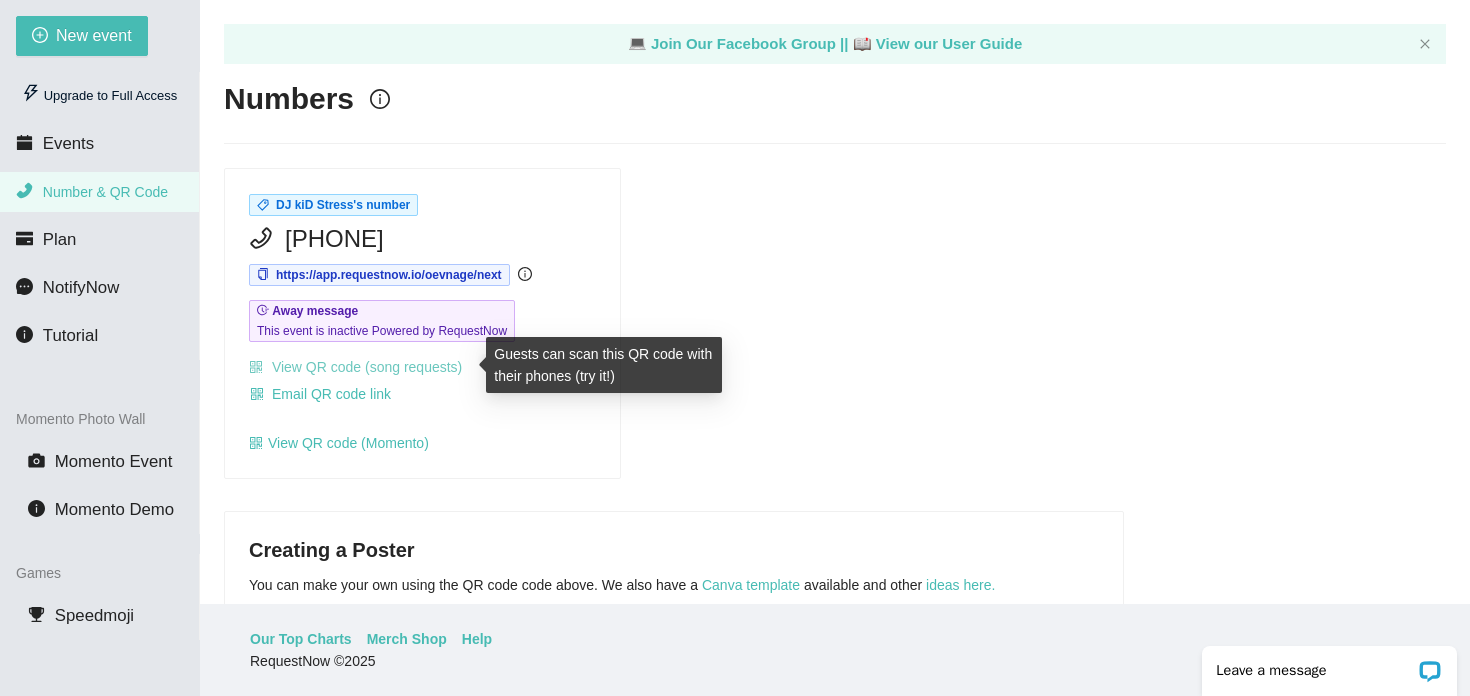 click on "View QR code (song requests)" at bounding box center (355, 367) 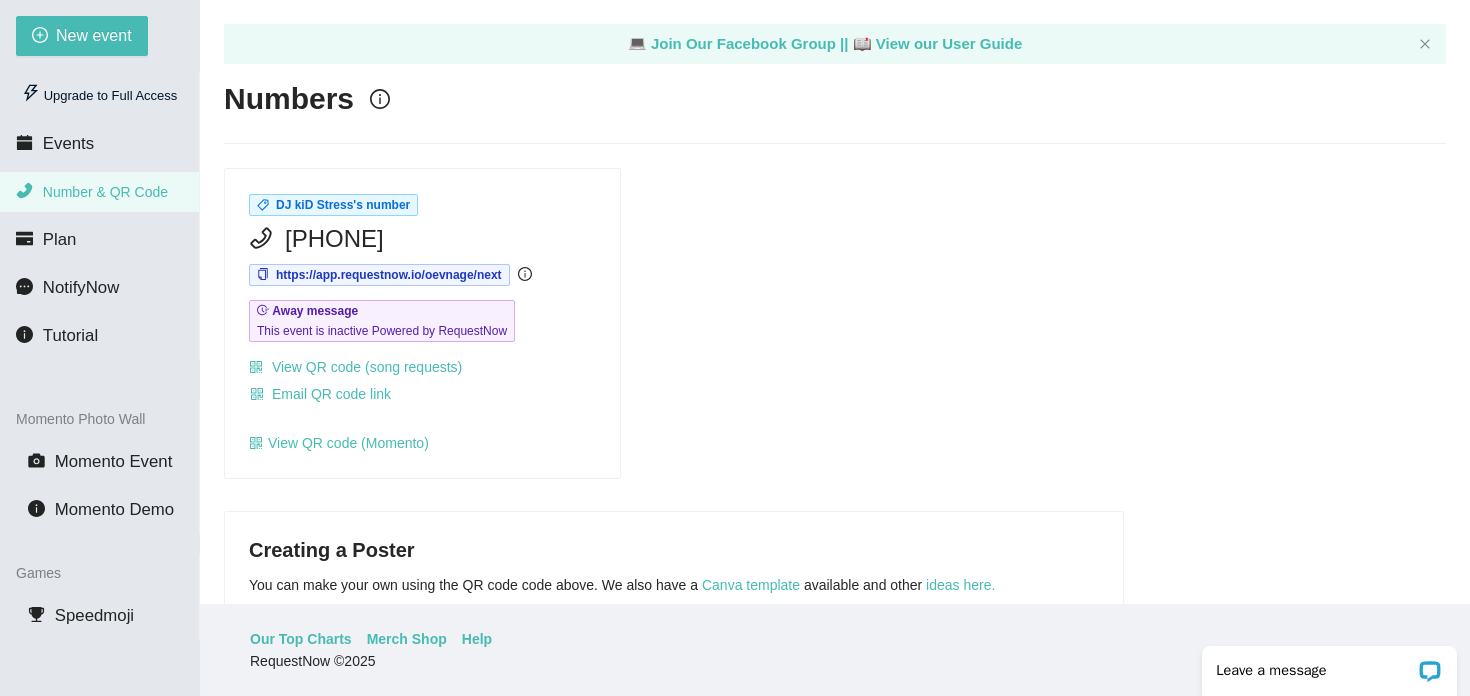 scroll, scrollTop: 0, scrollLeft: 0, axis: both 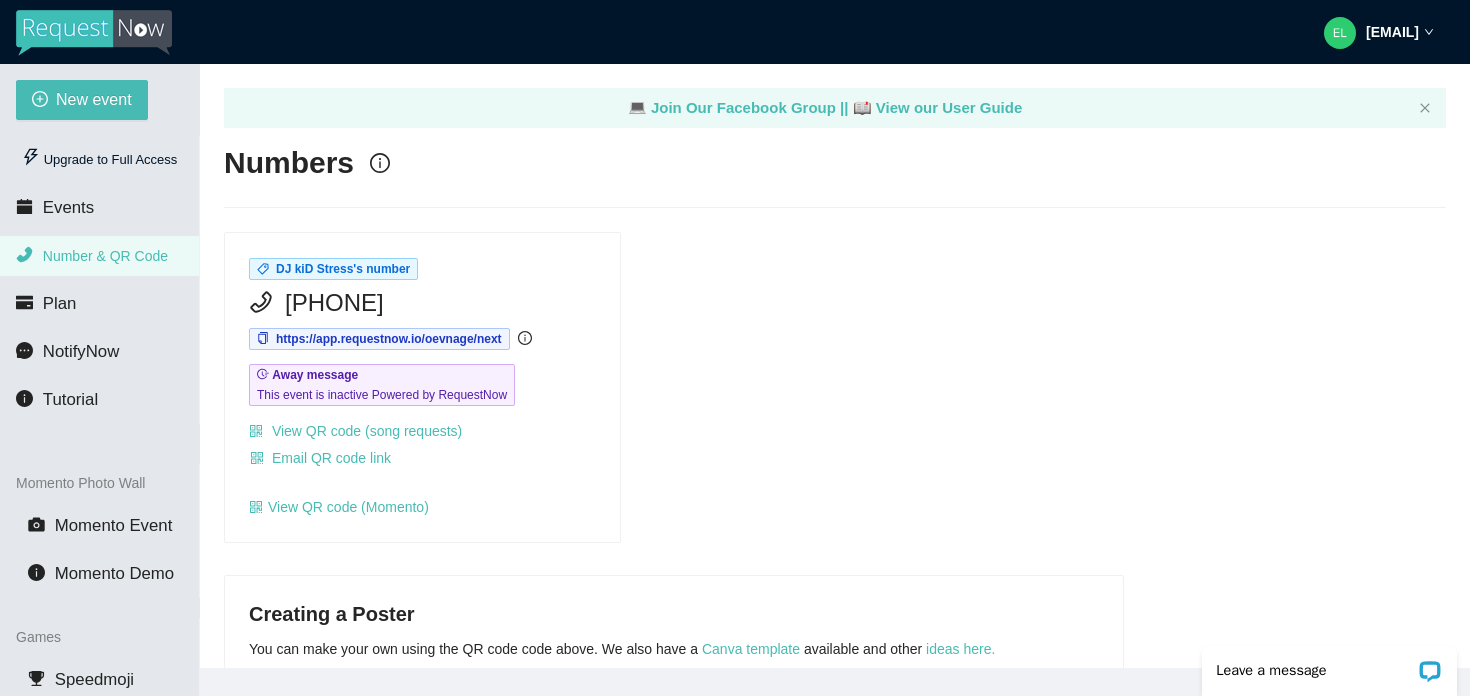 click at bounding box center (94, 33) 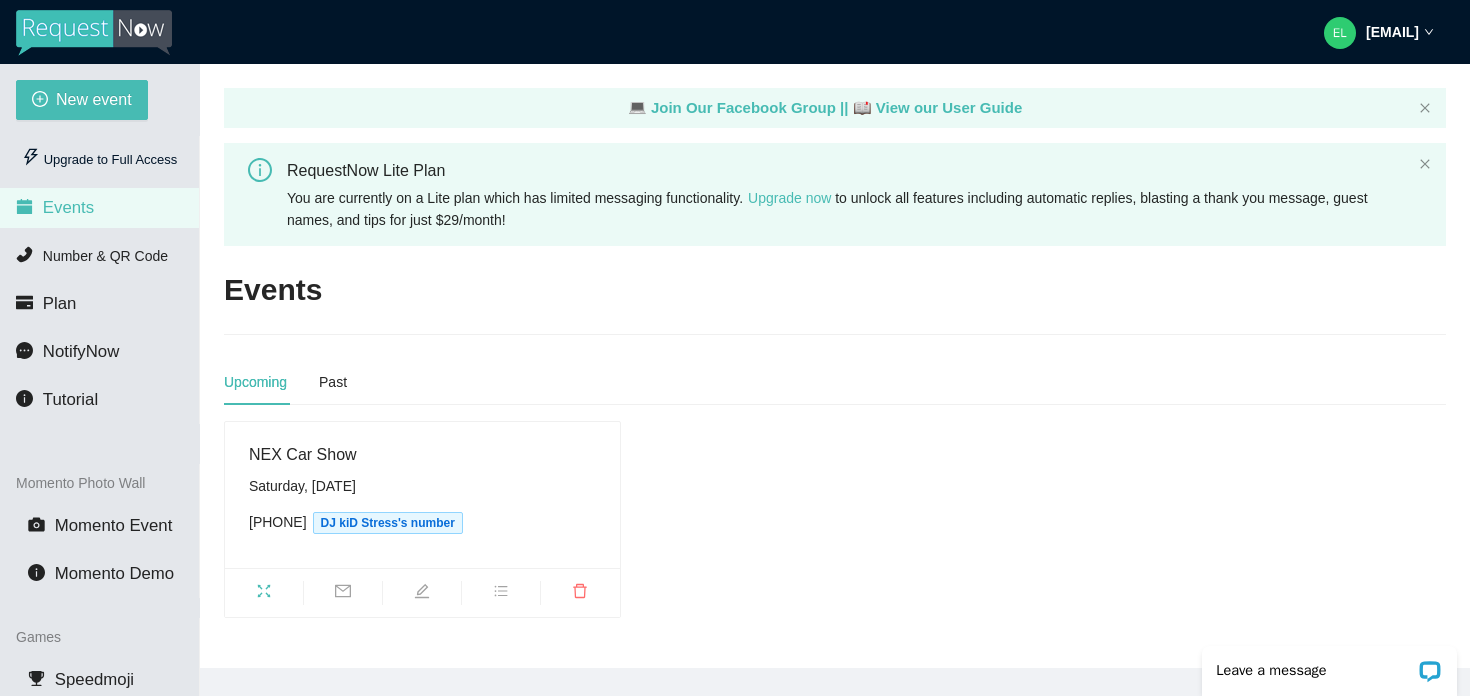 scroll, scrollTop: 0, scrollLeft: 0, axis: both 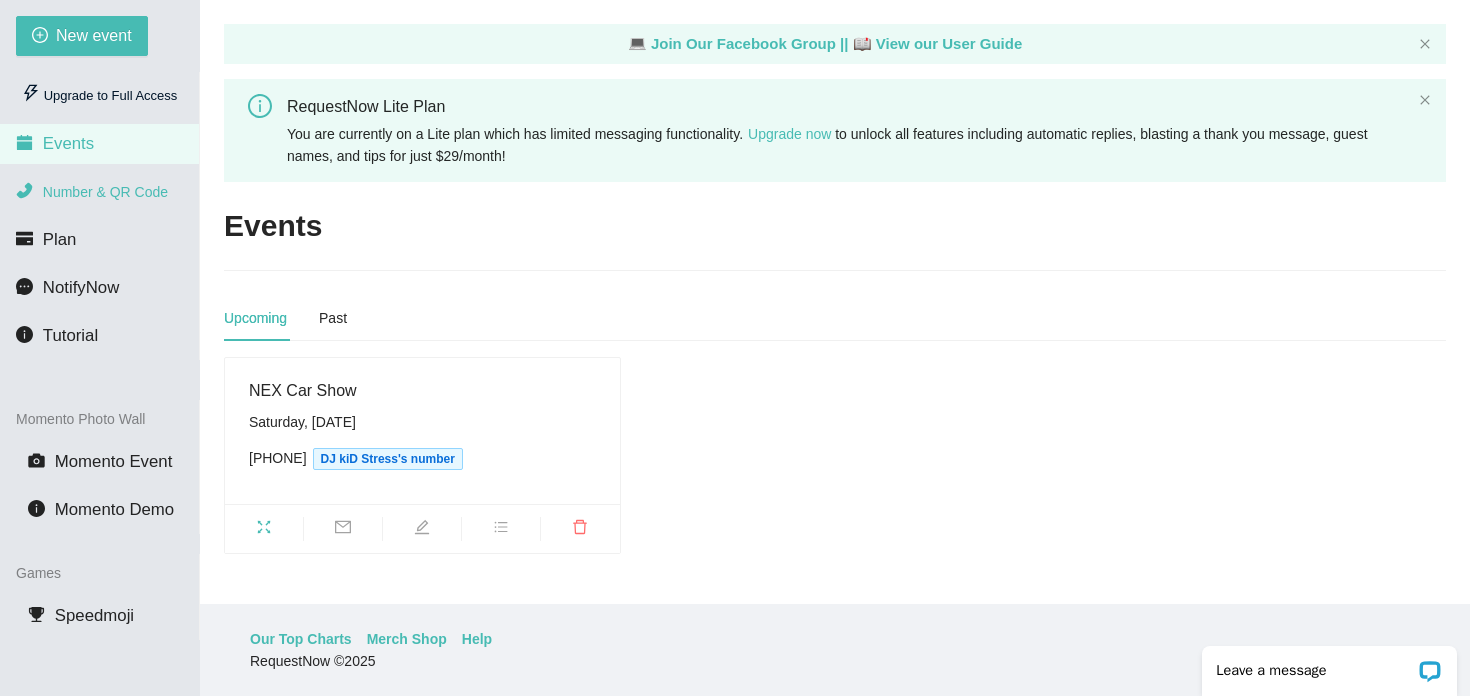 click on "Number & QR Code" at bounding box center [99, 192] 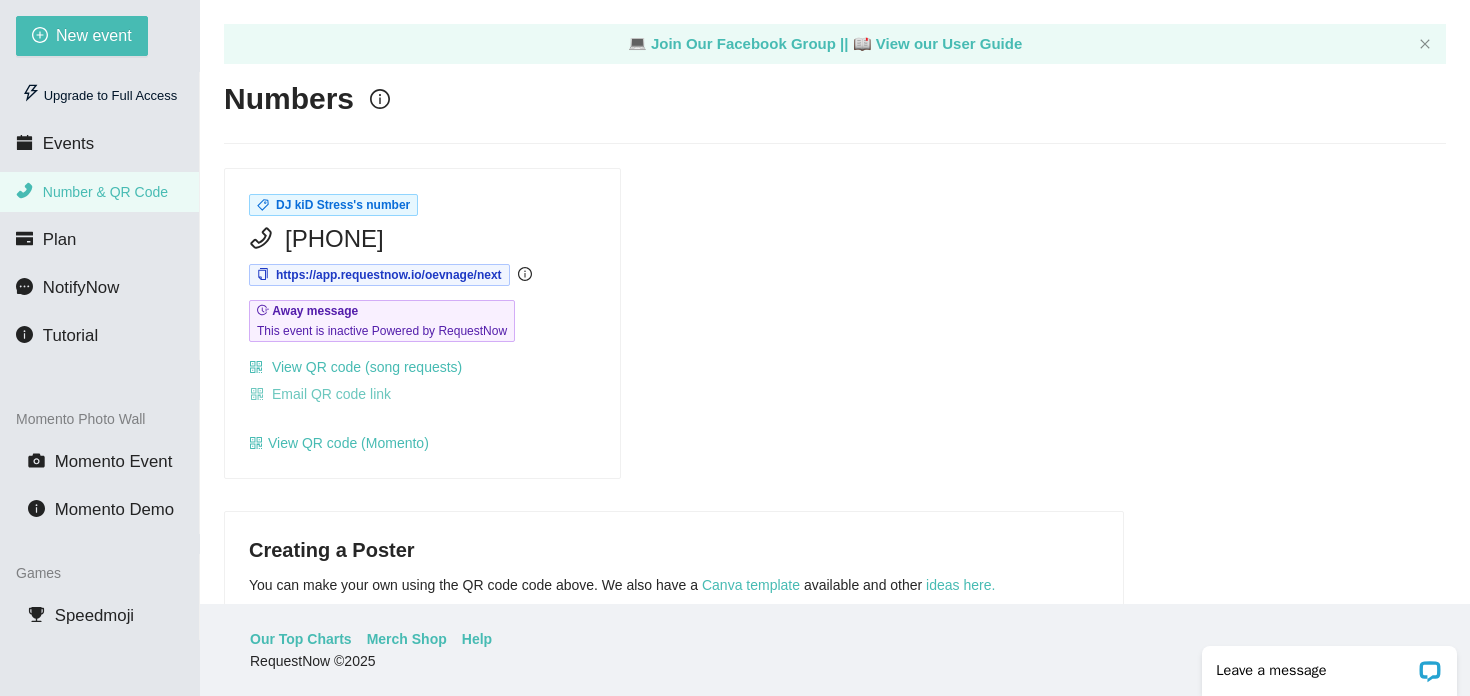 scroll, scrollTop: 0, scrollLeft: 0, axis: both 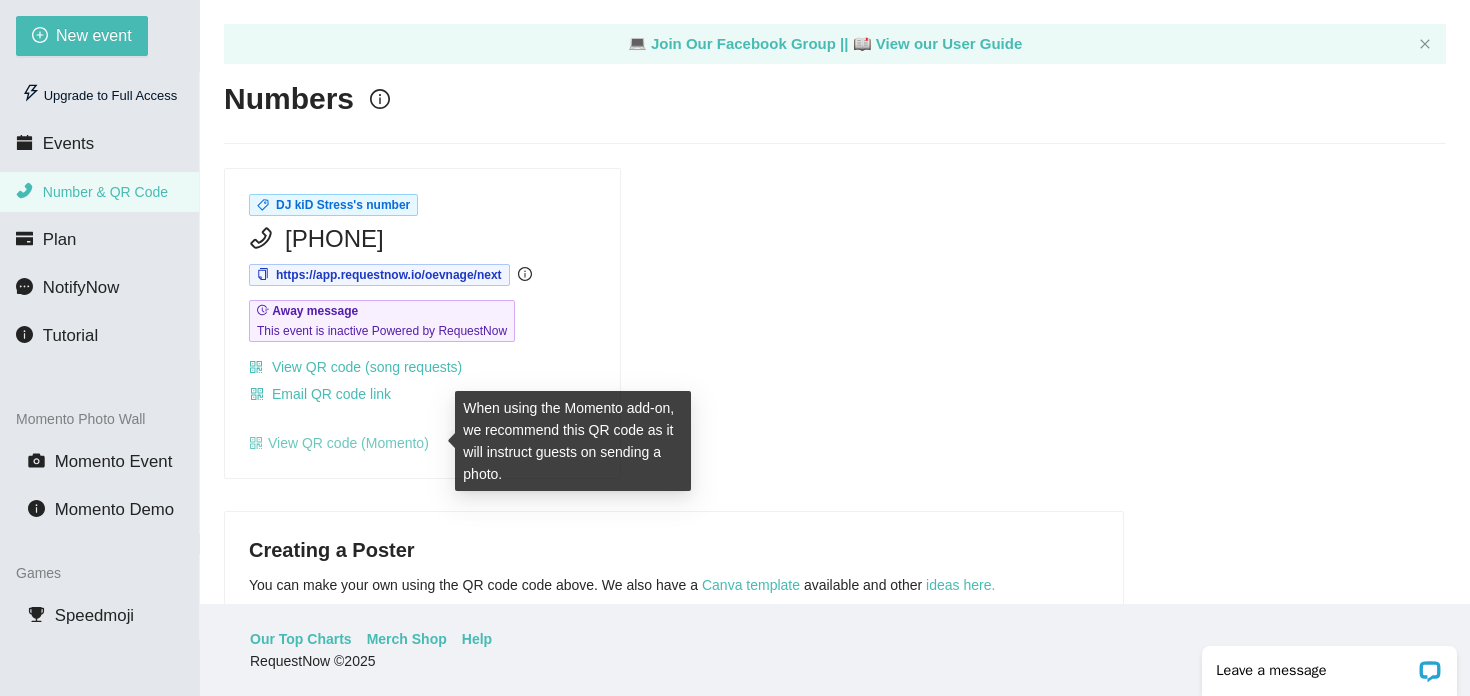click on "View QR code (Momento)" at bounding box center (339, 443) 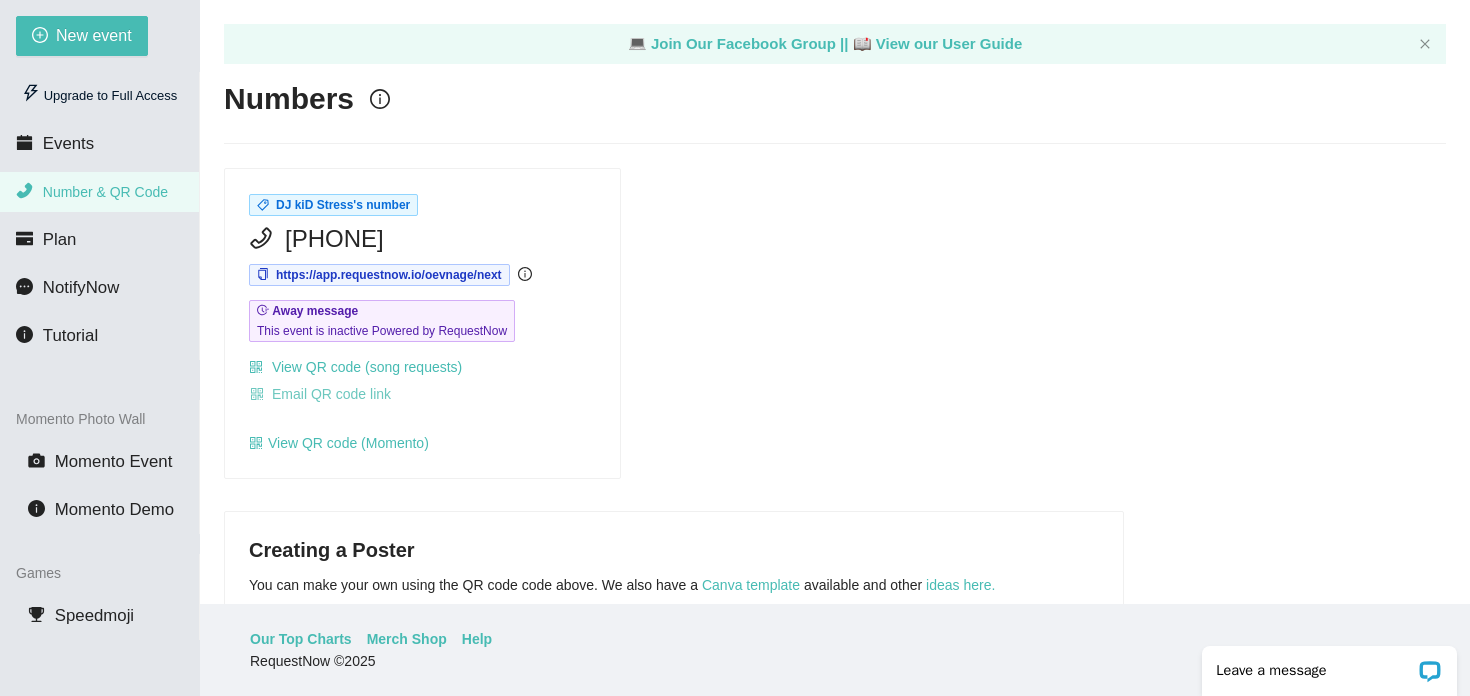 click on "Email QR code link" at bounding box center [331, 394] 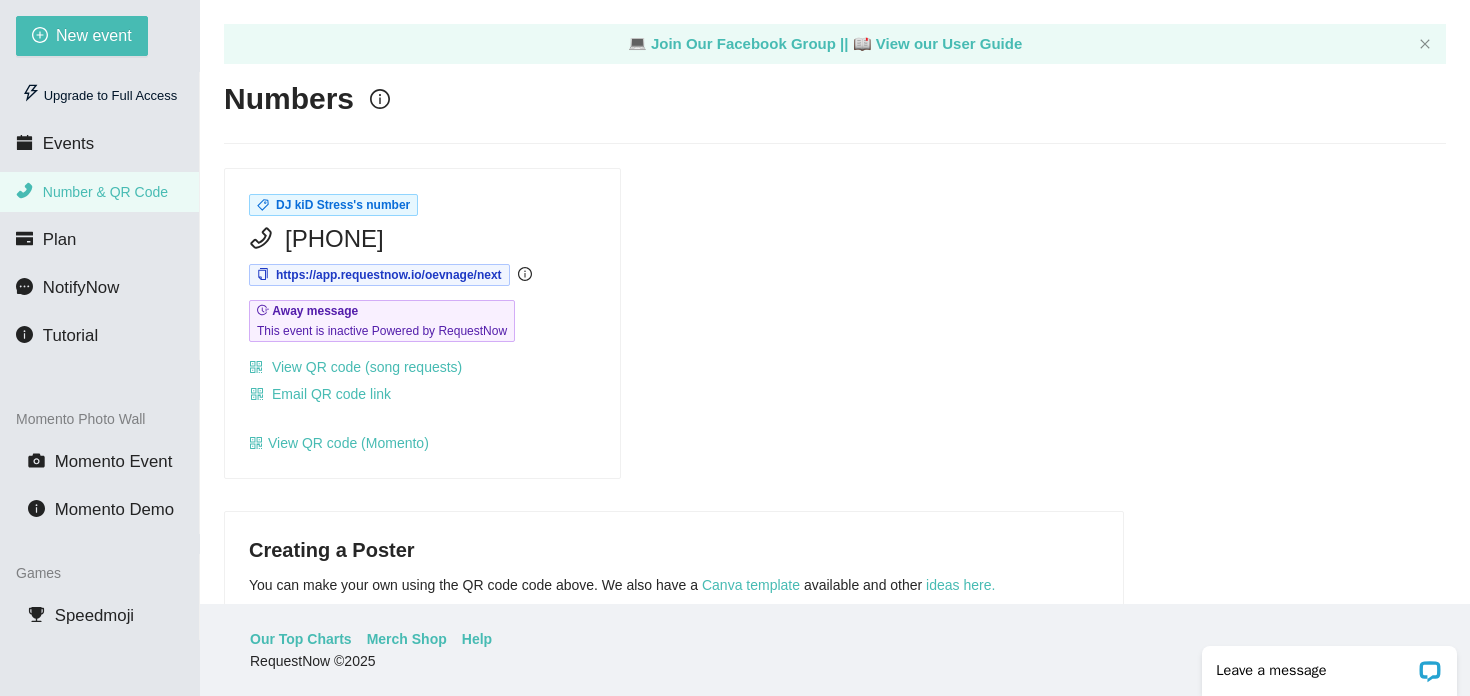 click on "DJ kiD Stress's number (253) 881-5091 https://app.requestnow.io/oevnage/next   Away message This event is inactive
Powered by RequestNow   View QR code (song requests) Email QR code link  View QR code (Momento)" at bounding box center (422, 323) 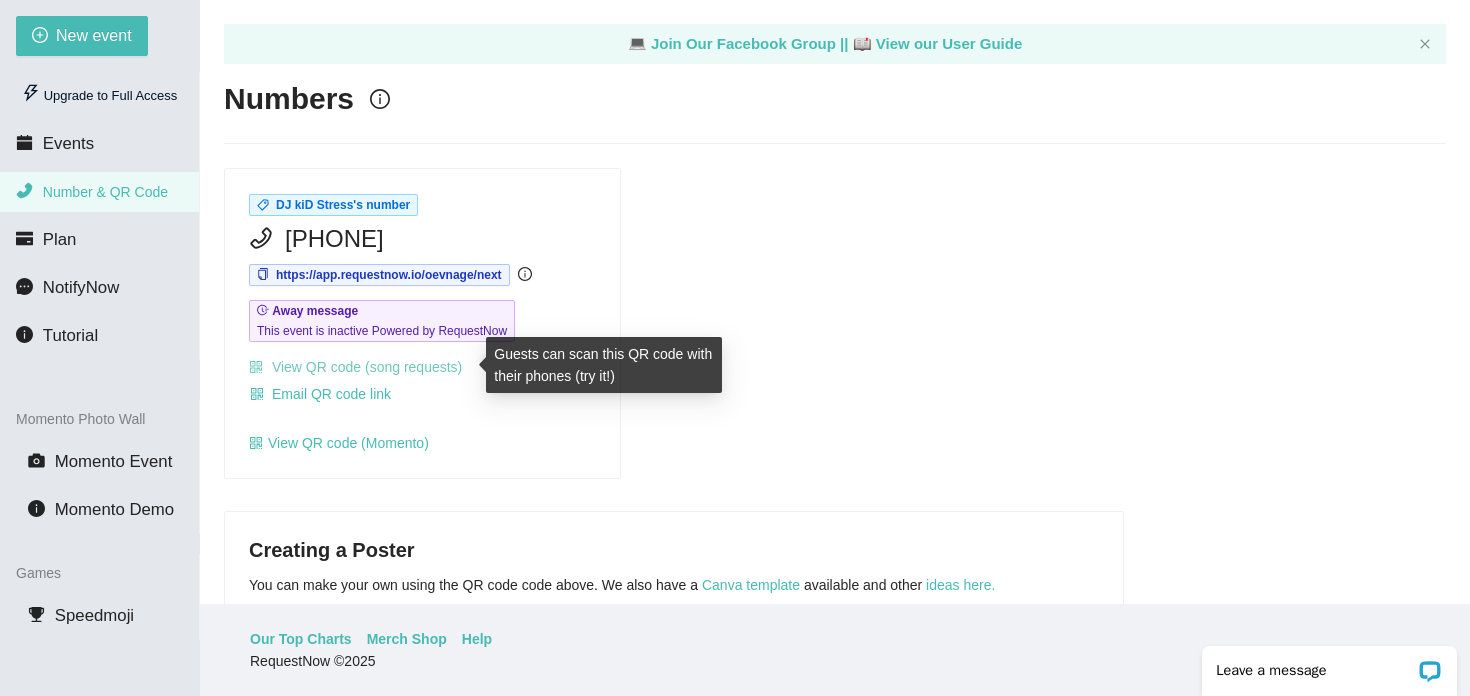 click on "View QR code (song requests)" at bounding box center (355, 367) 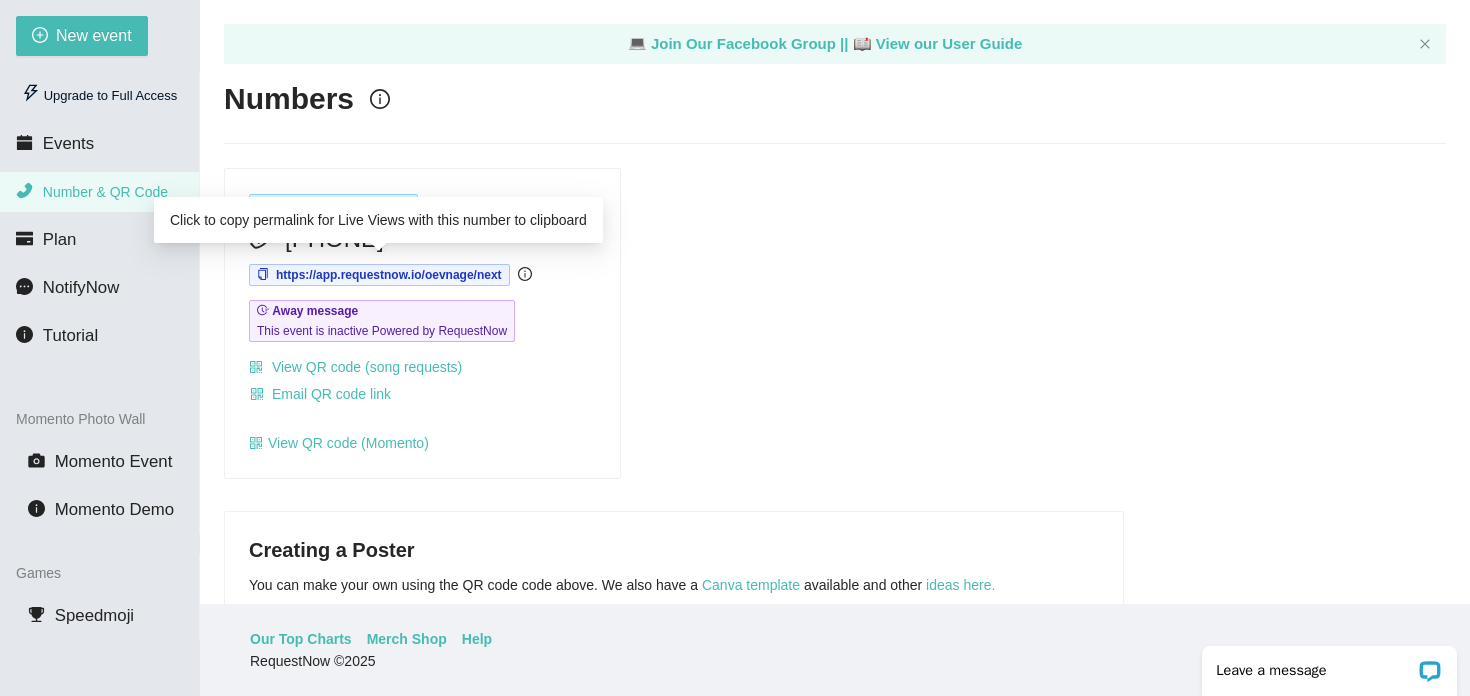 click on "https://app.requestnow.io/oevnage/next" at bounding box center (389, 275) 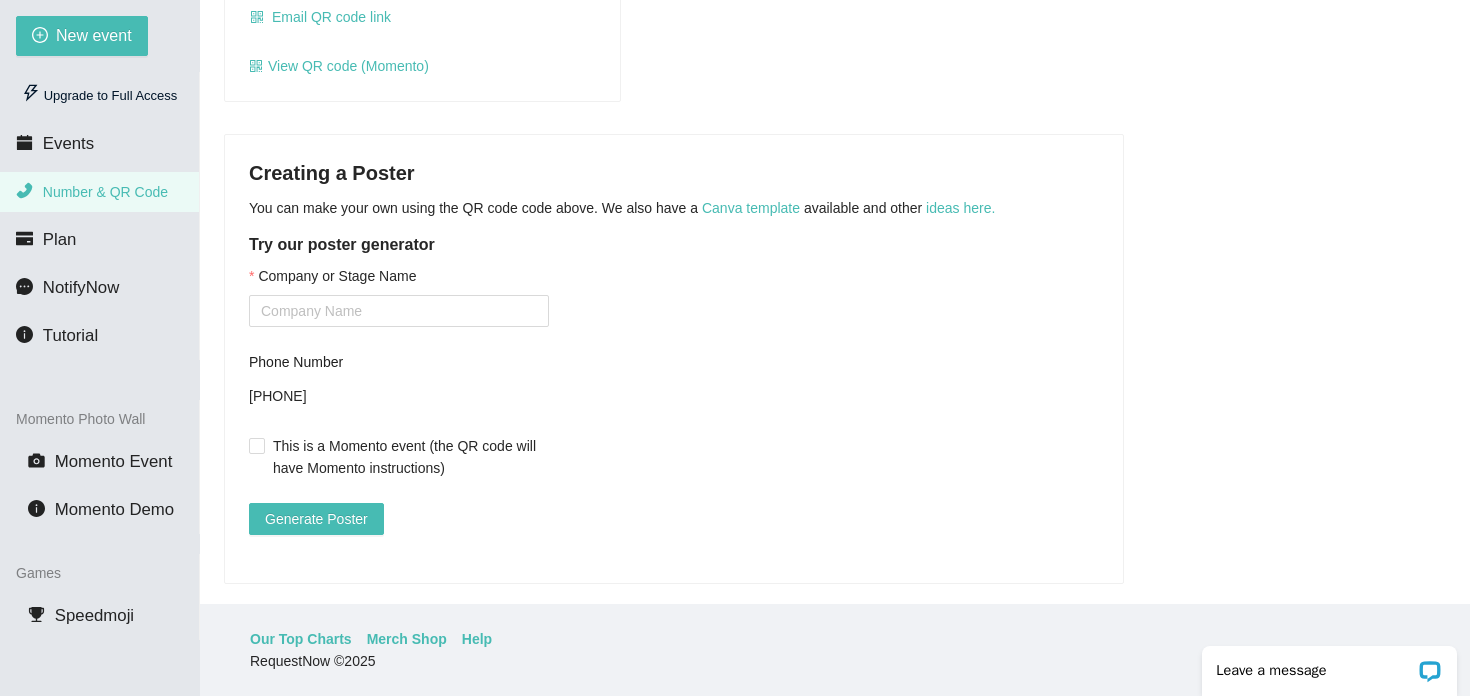 scroll, scrollTop: 412, scrollLeft: 0, axis: vertical 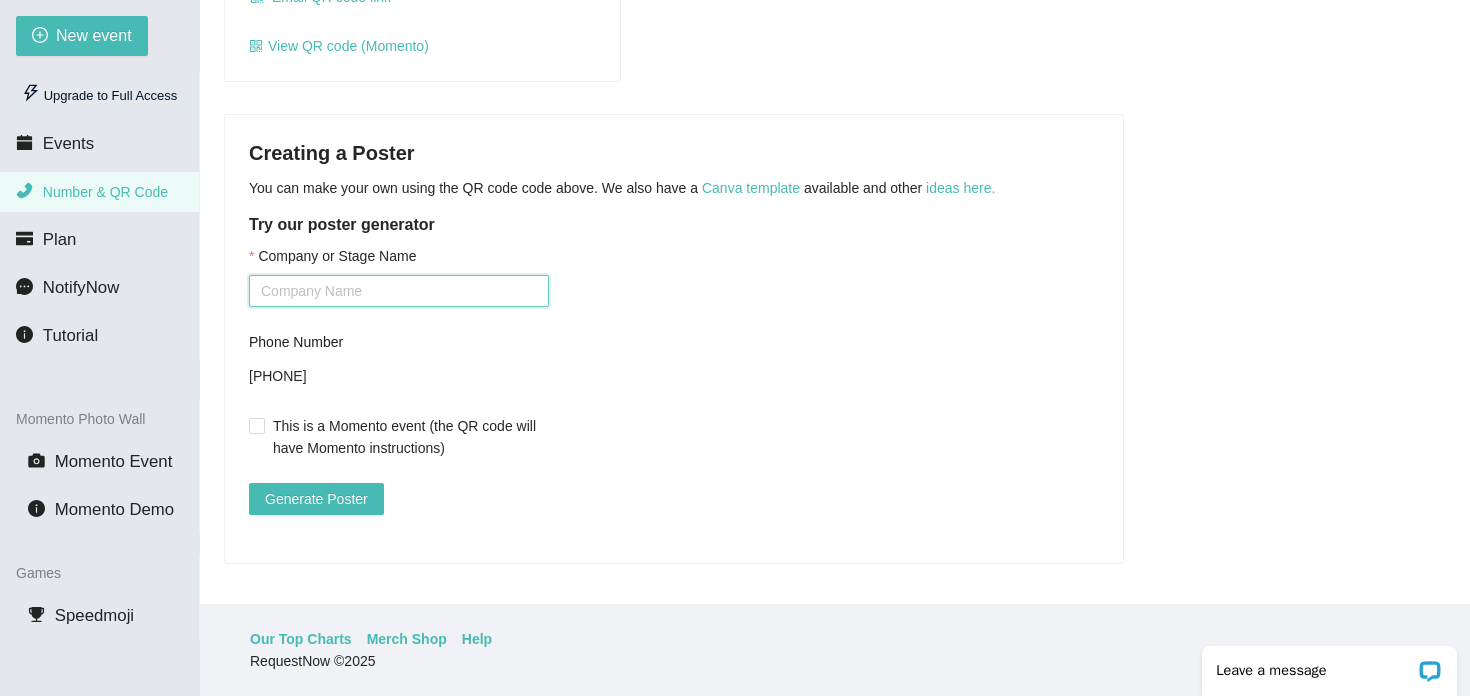 click on "Company or Stage Name" at bounding box center [399, 291] 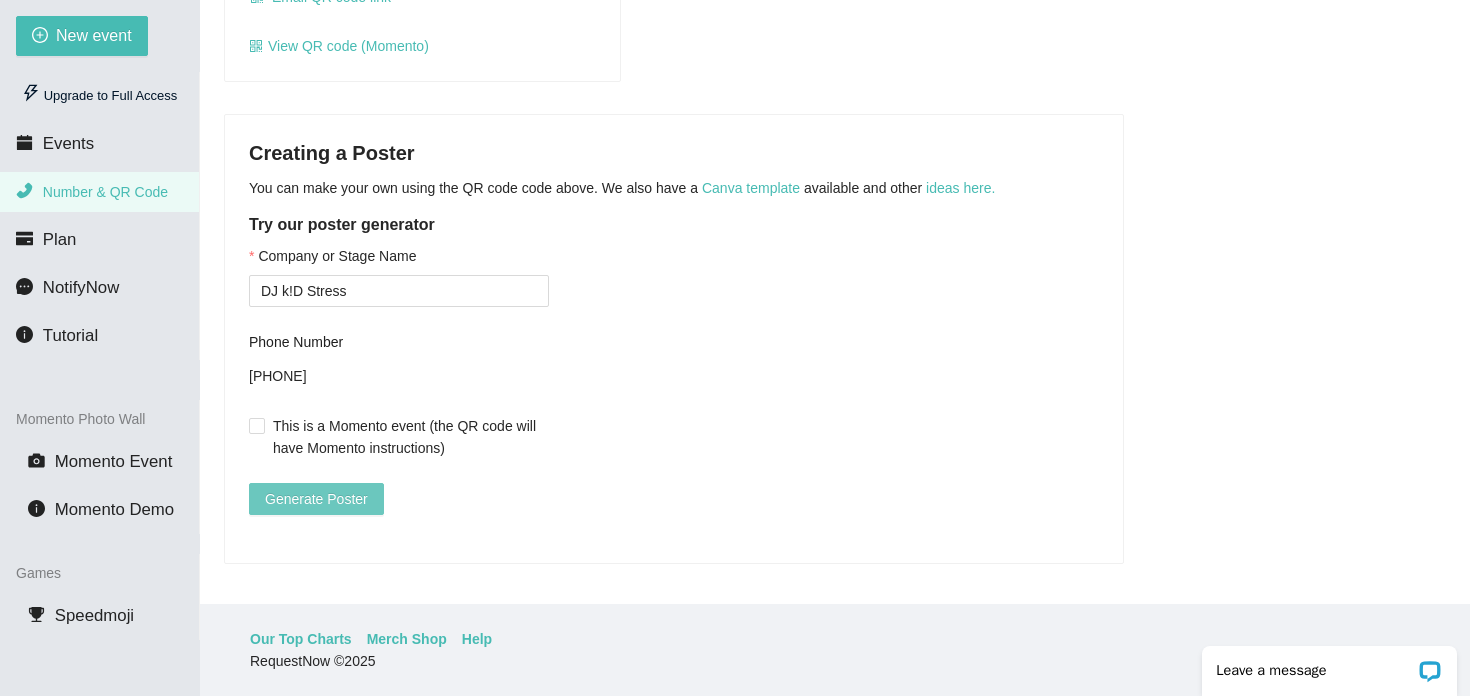 click on "Generate Poster" at bounding box center [316, 499] 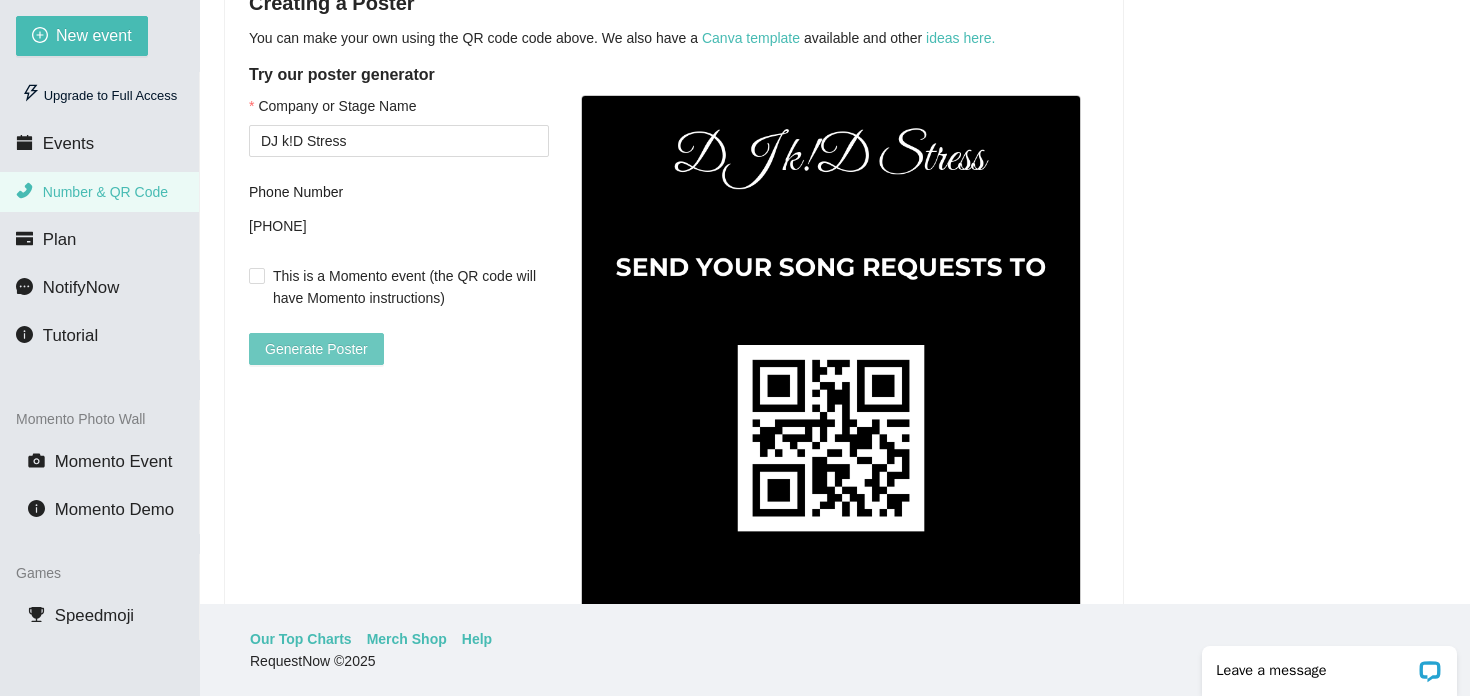 scroll, scrollTop: 545, scrollLeft: 0, axis: vertical 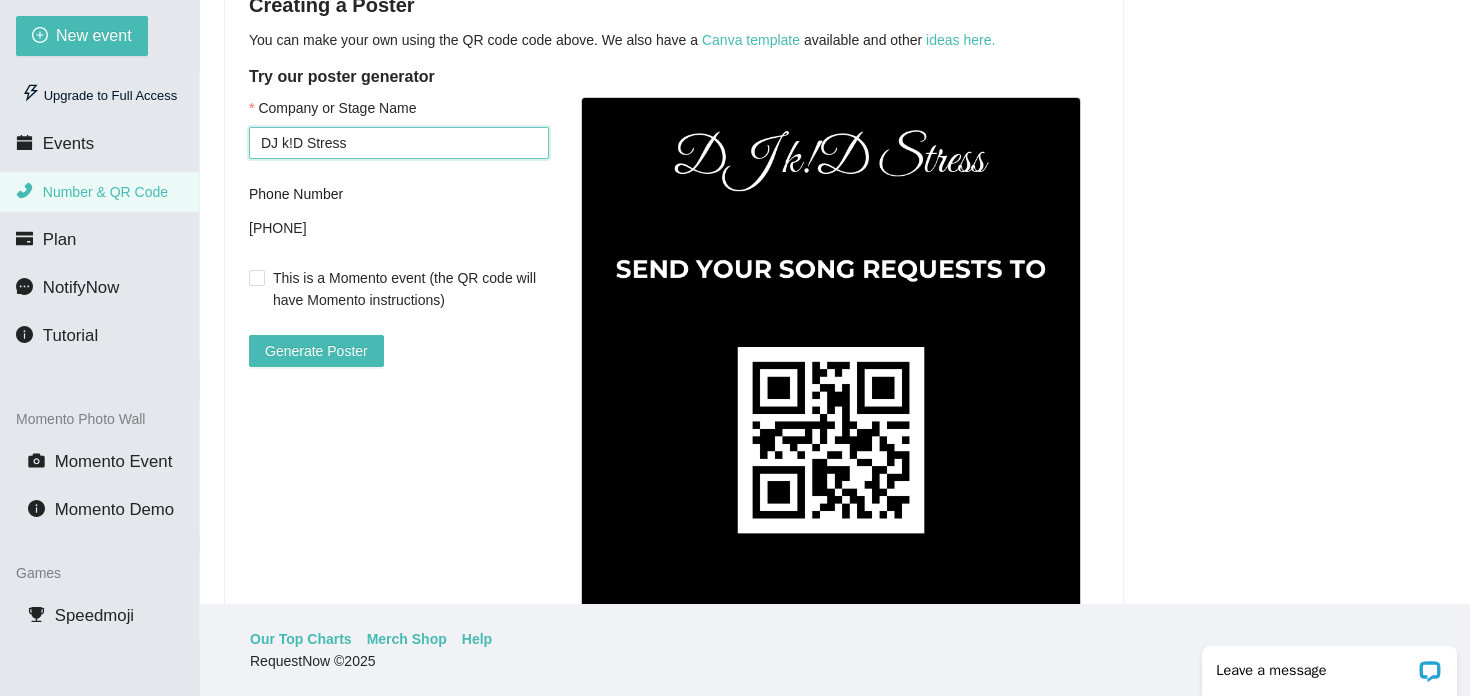 click on "DJ k!D Stress" at bounding box center [399, 143] 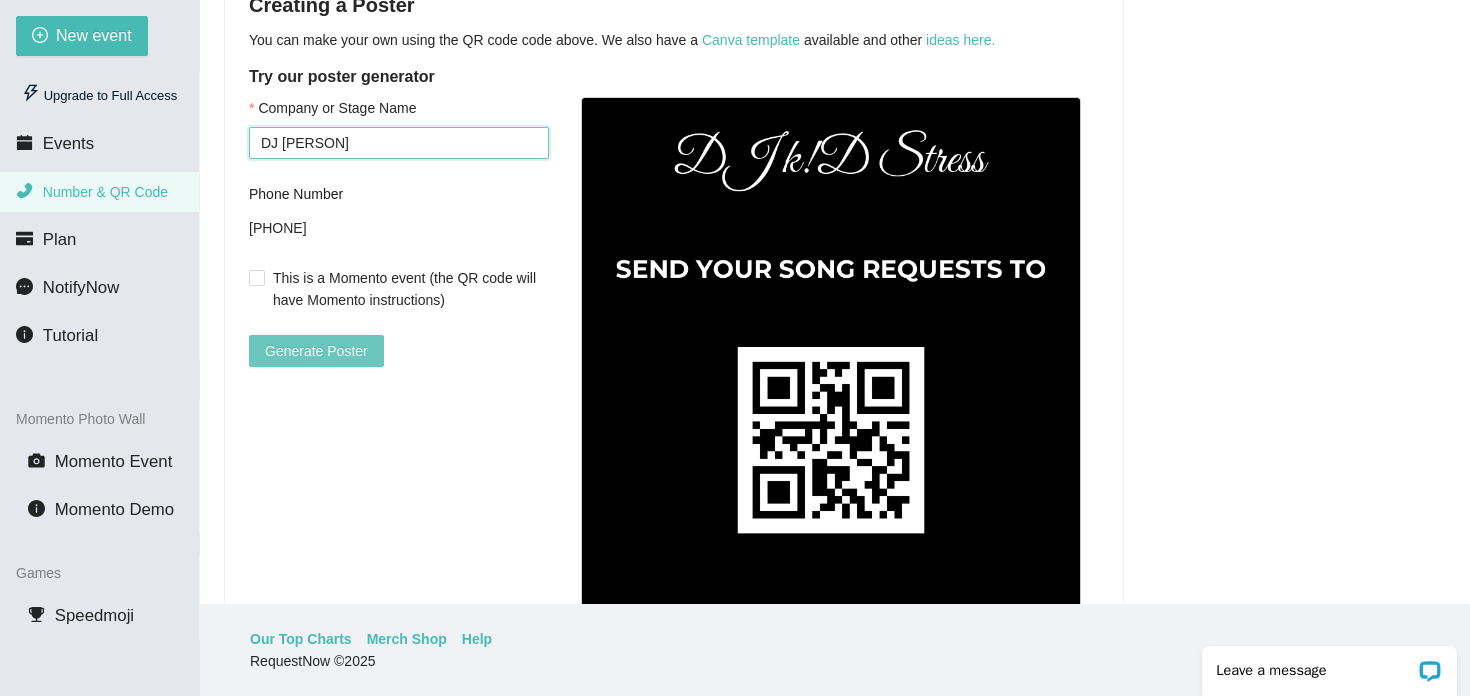 type on "DJ Emmit Elliott" 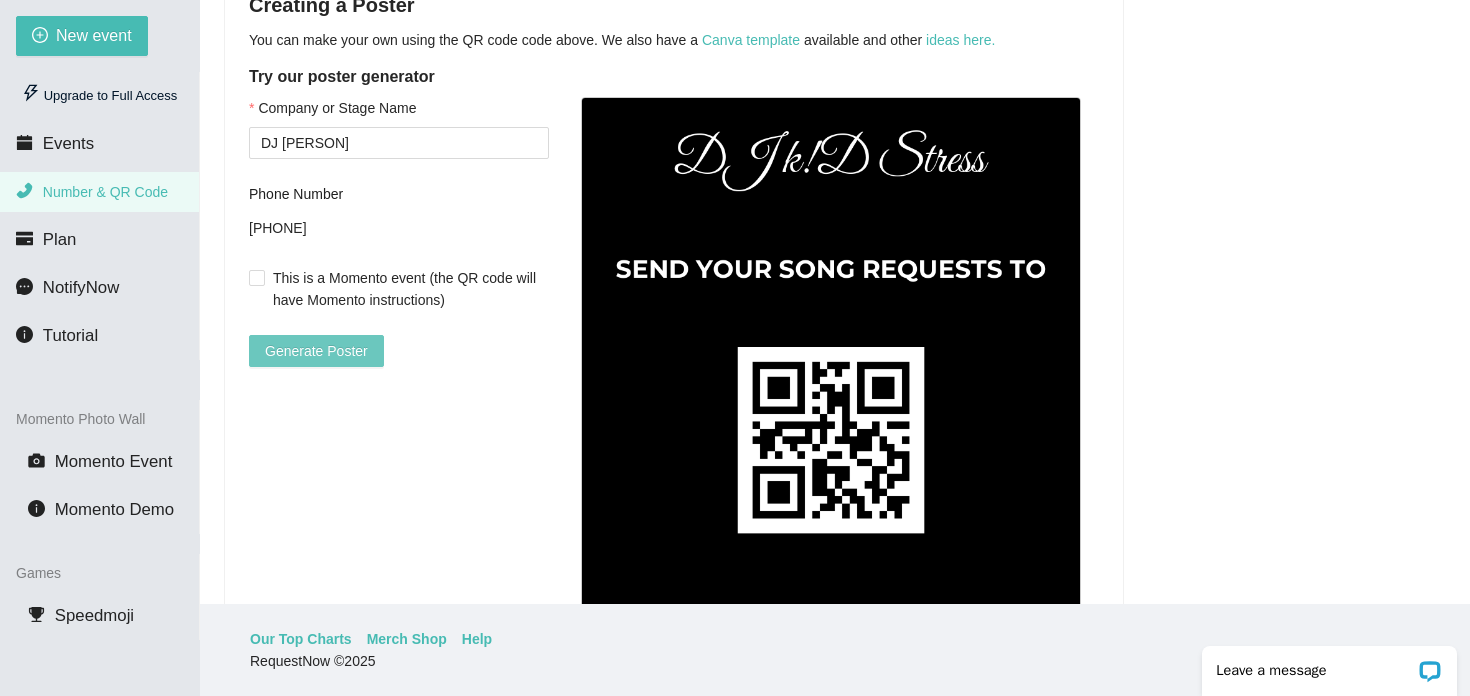 click on "Generate Poster" at bounding box center [316, 351] 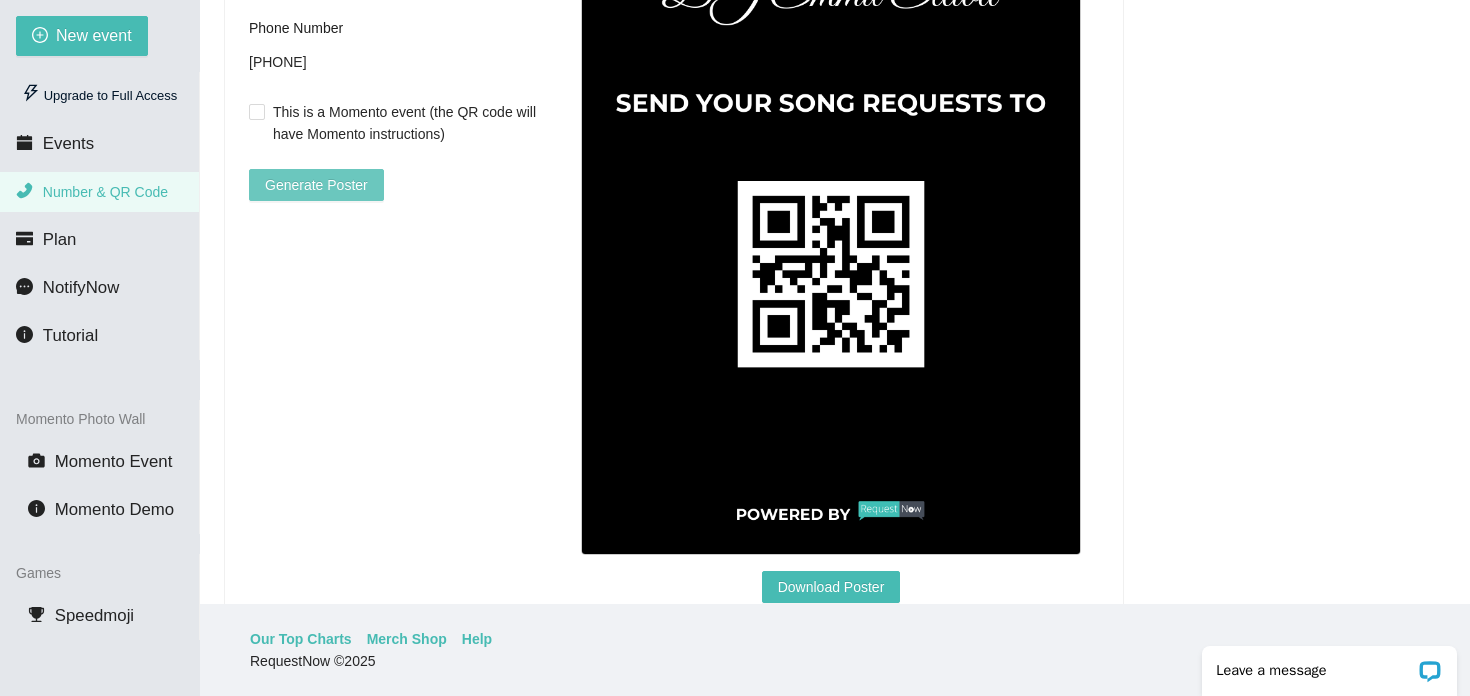 scroll, scrollTop: 729, scrollLeft: 0, axis: vertical 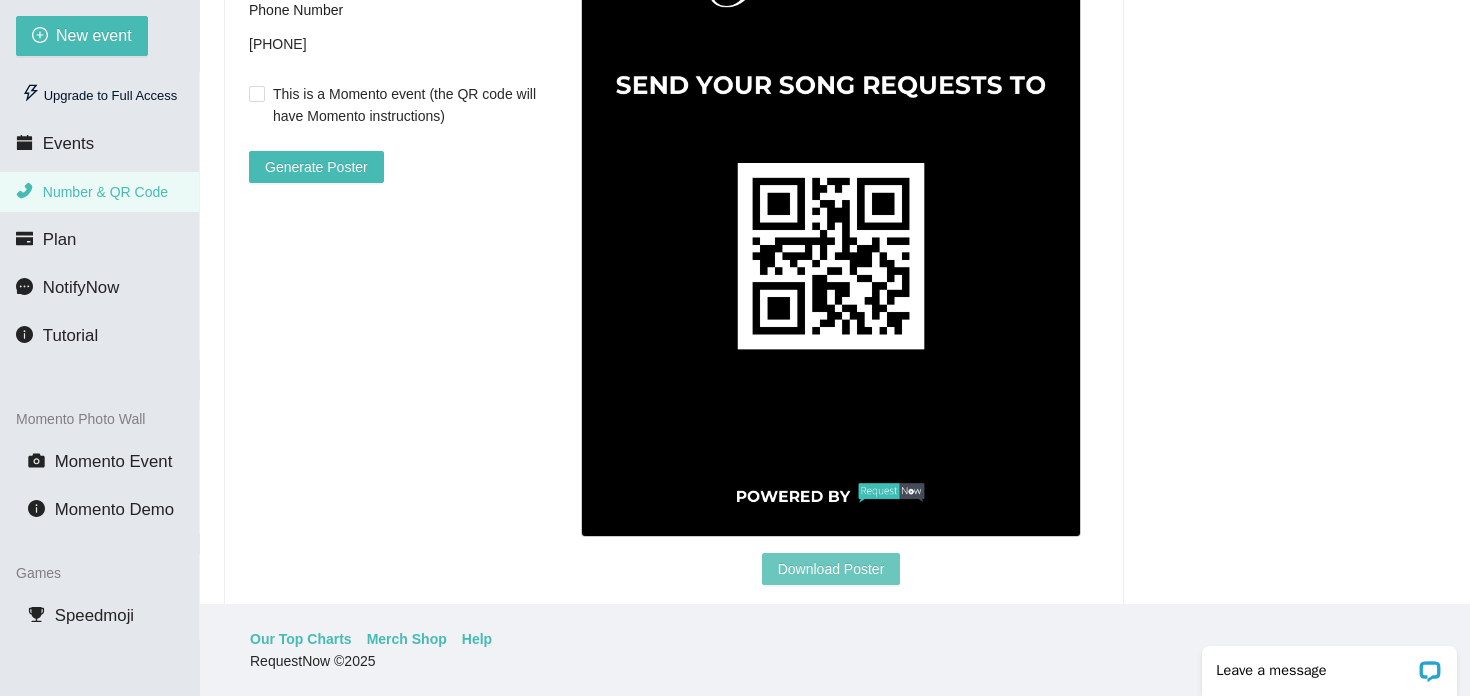 click on "Download Poster" at bounding box center [831, 569] 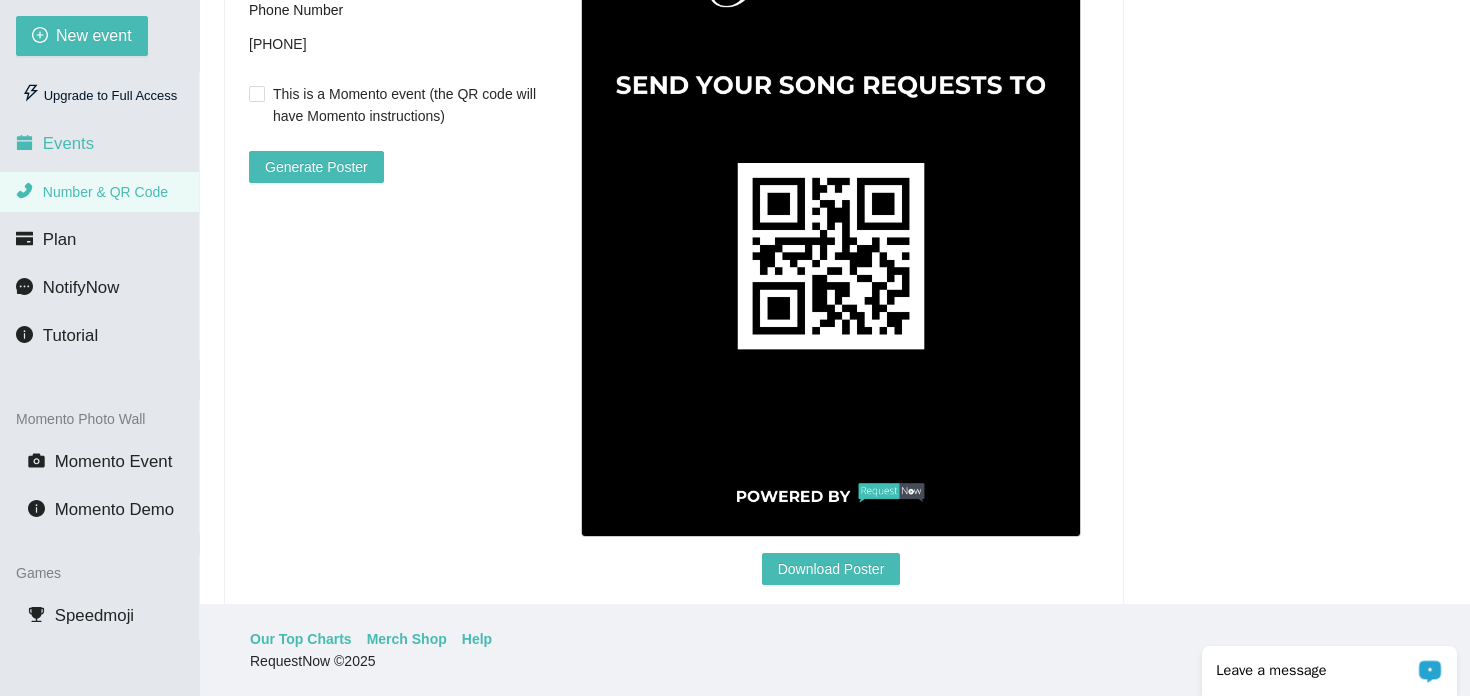 click on "Events" at bounding box center (99, 144) 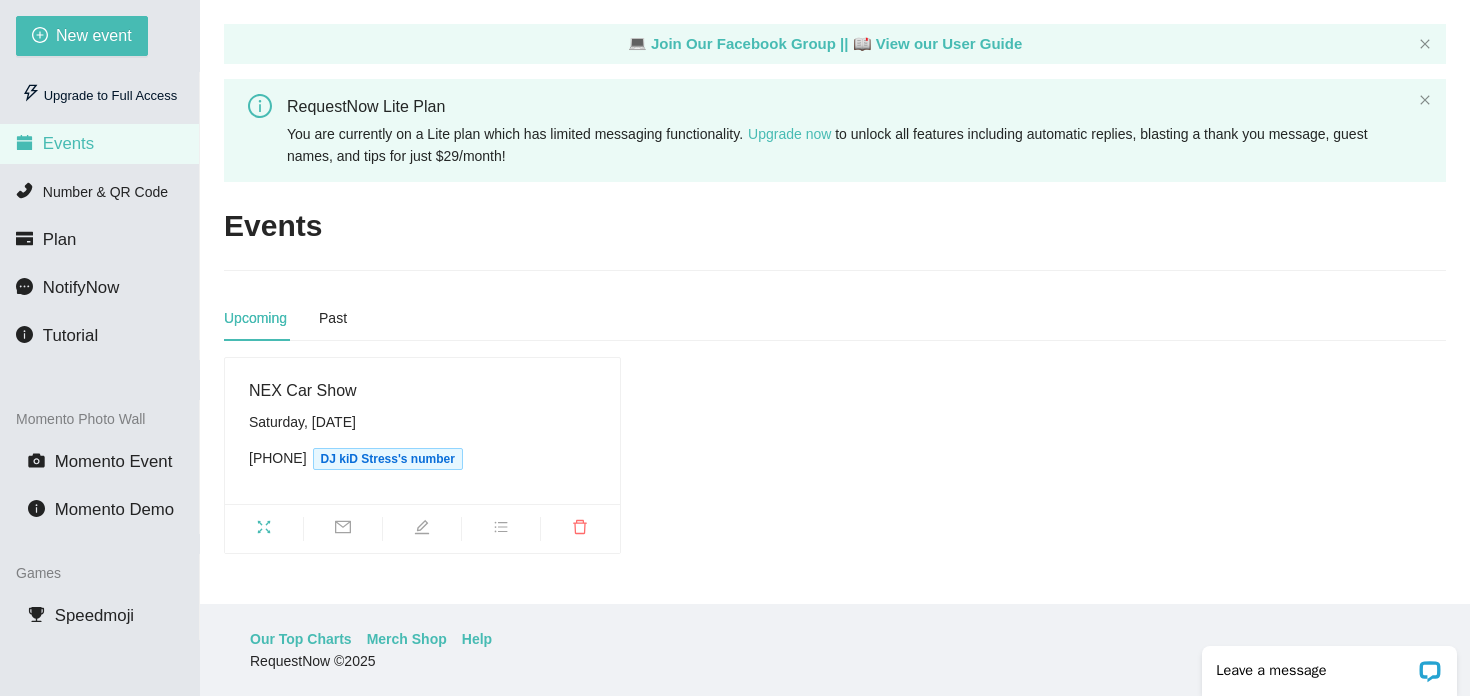scroll, scrollTop: 0, scrollLeft: 0, axis: both 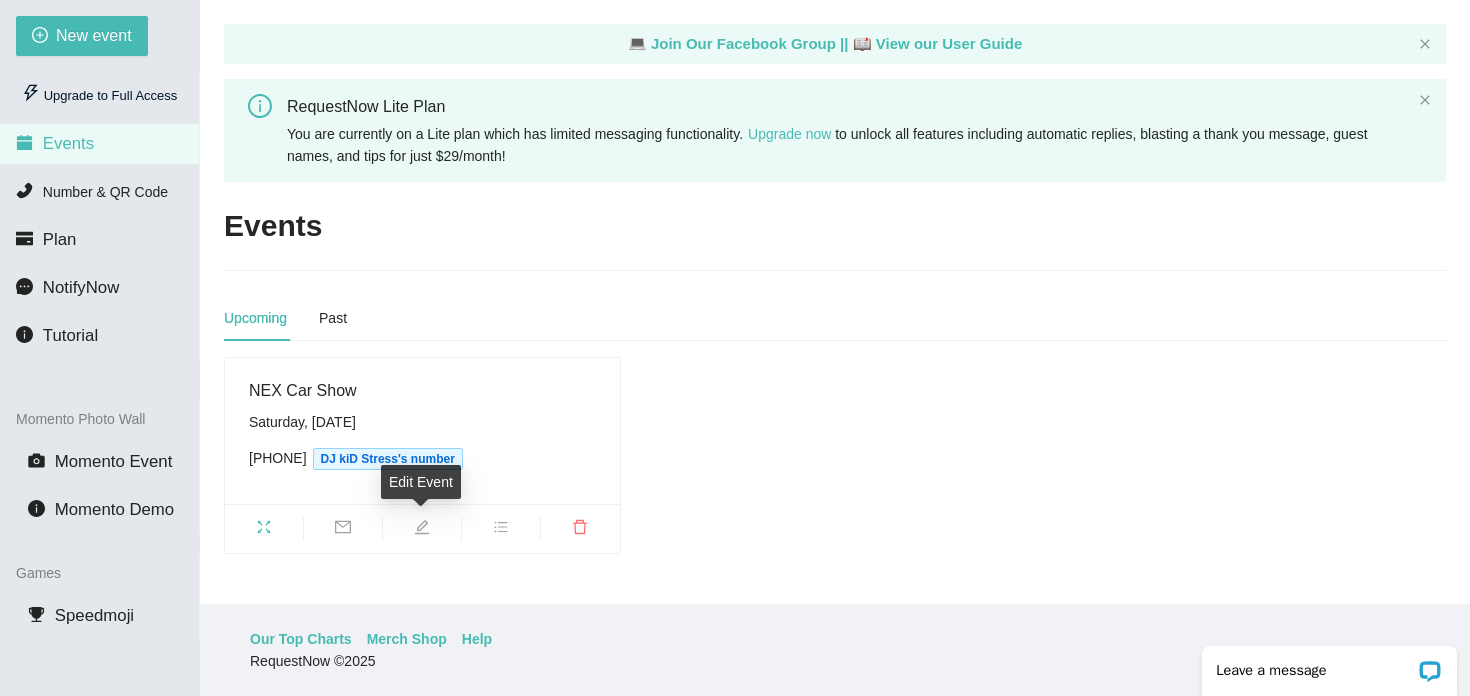 click at bounding box center (422, 530) 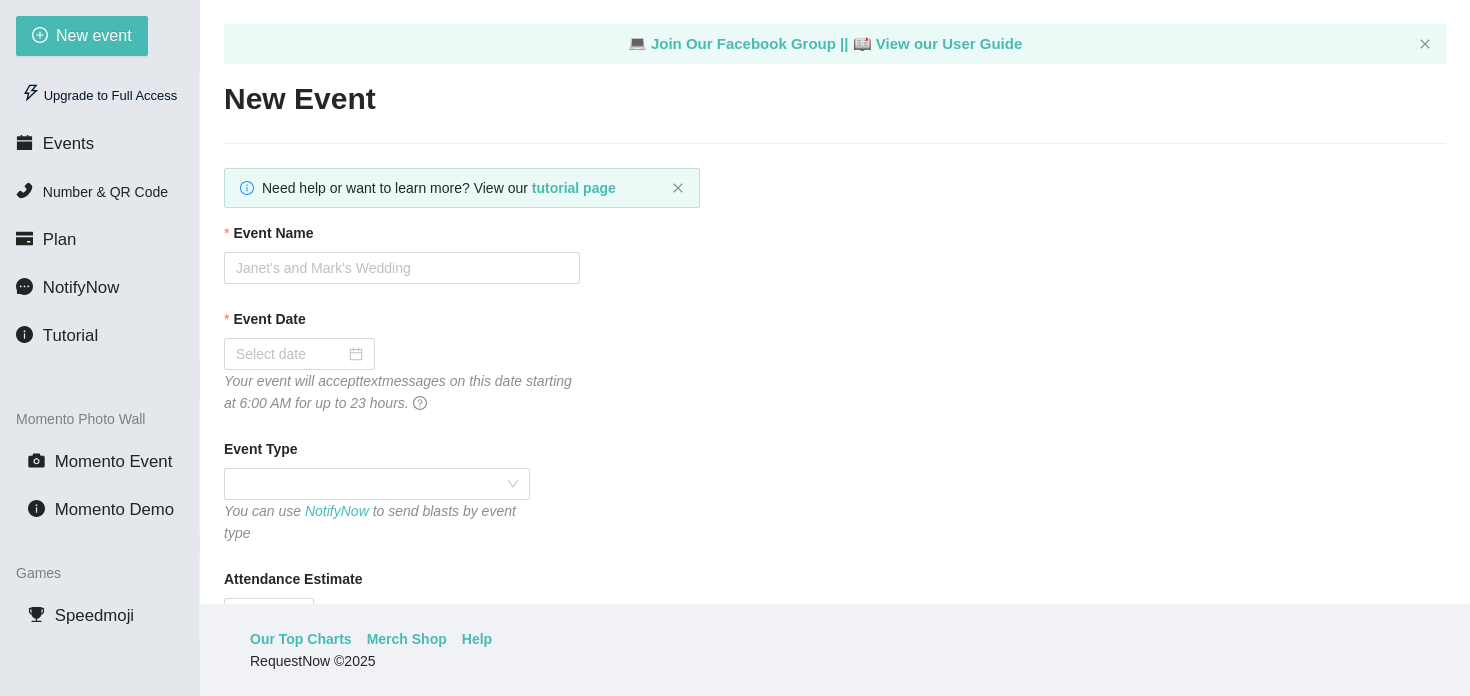 type on "Thank you for attending the Car Show hosted by MWR and NEX." 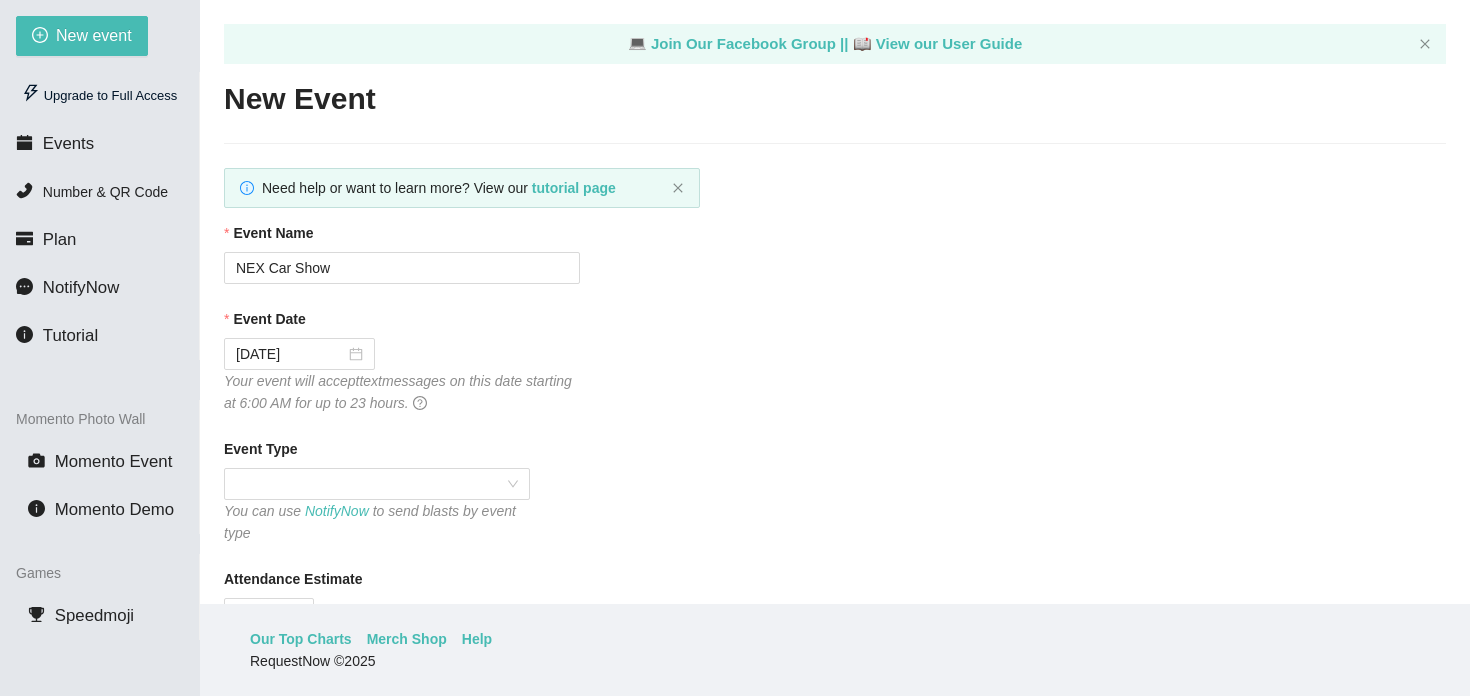 type on "Thank you for attending the Car Show hosted by MWR and NEX." 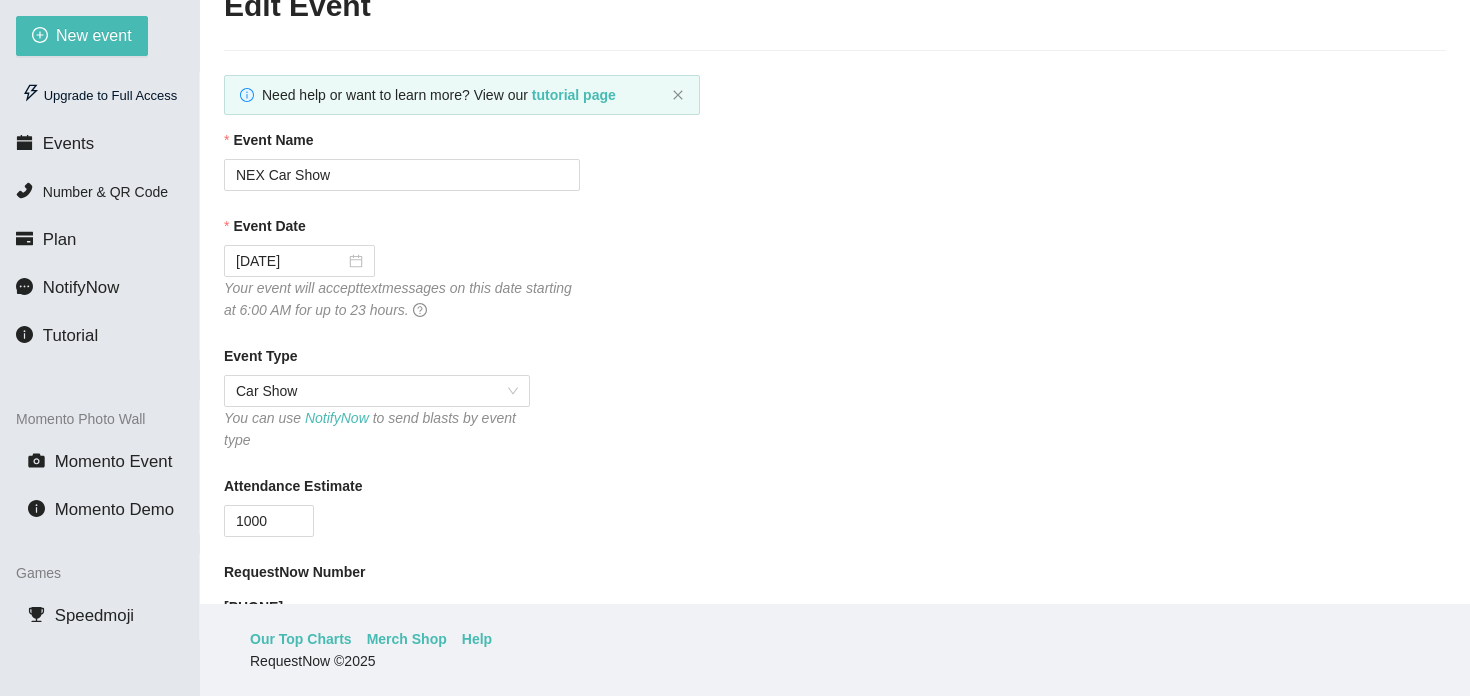 scroll, scrollTop: 155, scrollLeft: 0, axis: vertical 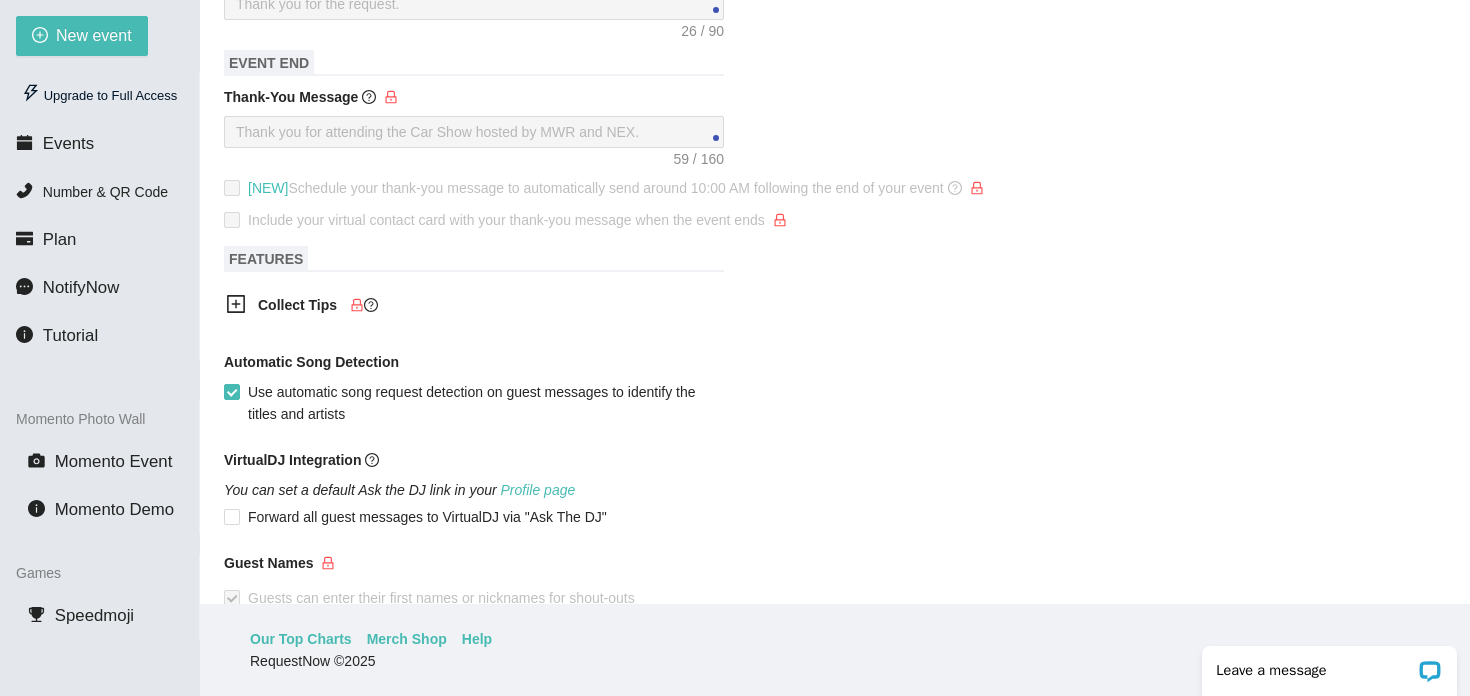 click 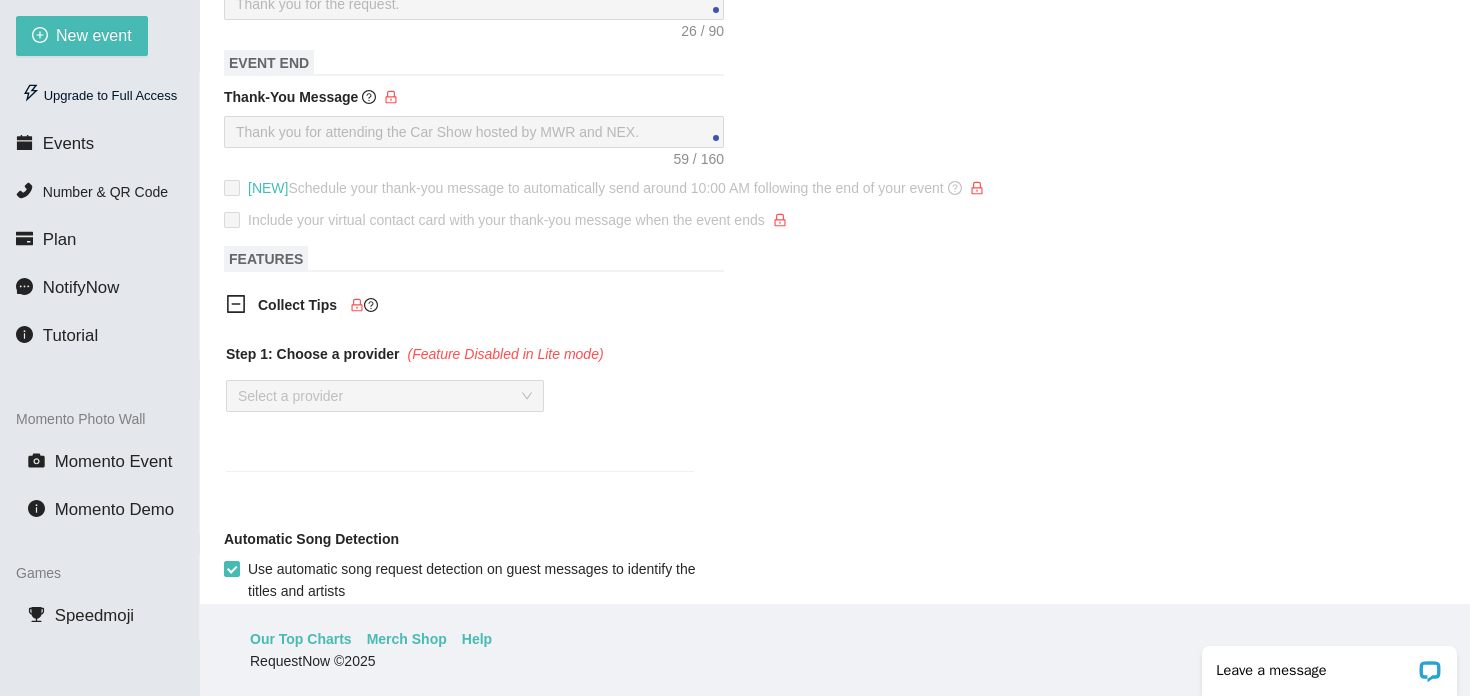click 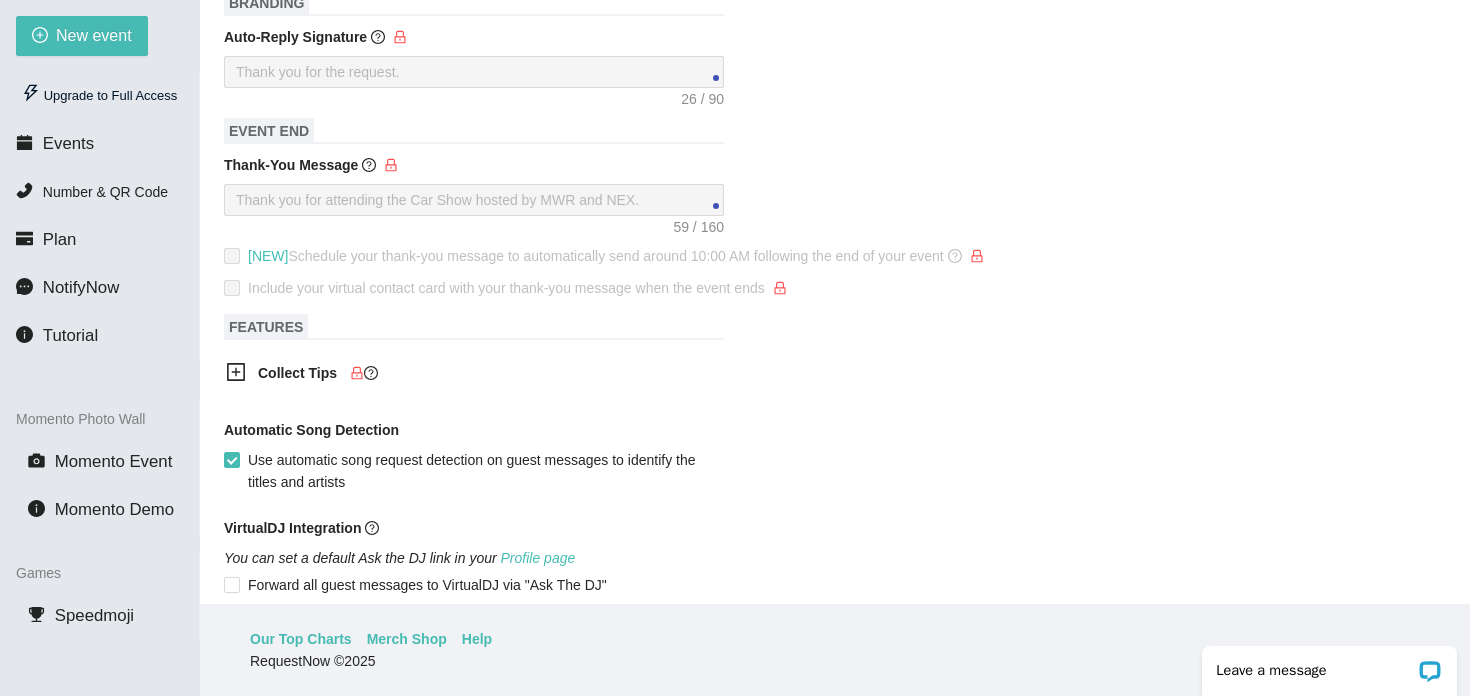 scroll, scrollTop: 944, scrollLeft: 0, axis: vertical 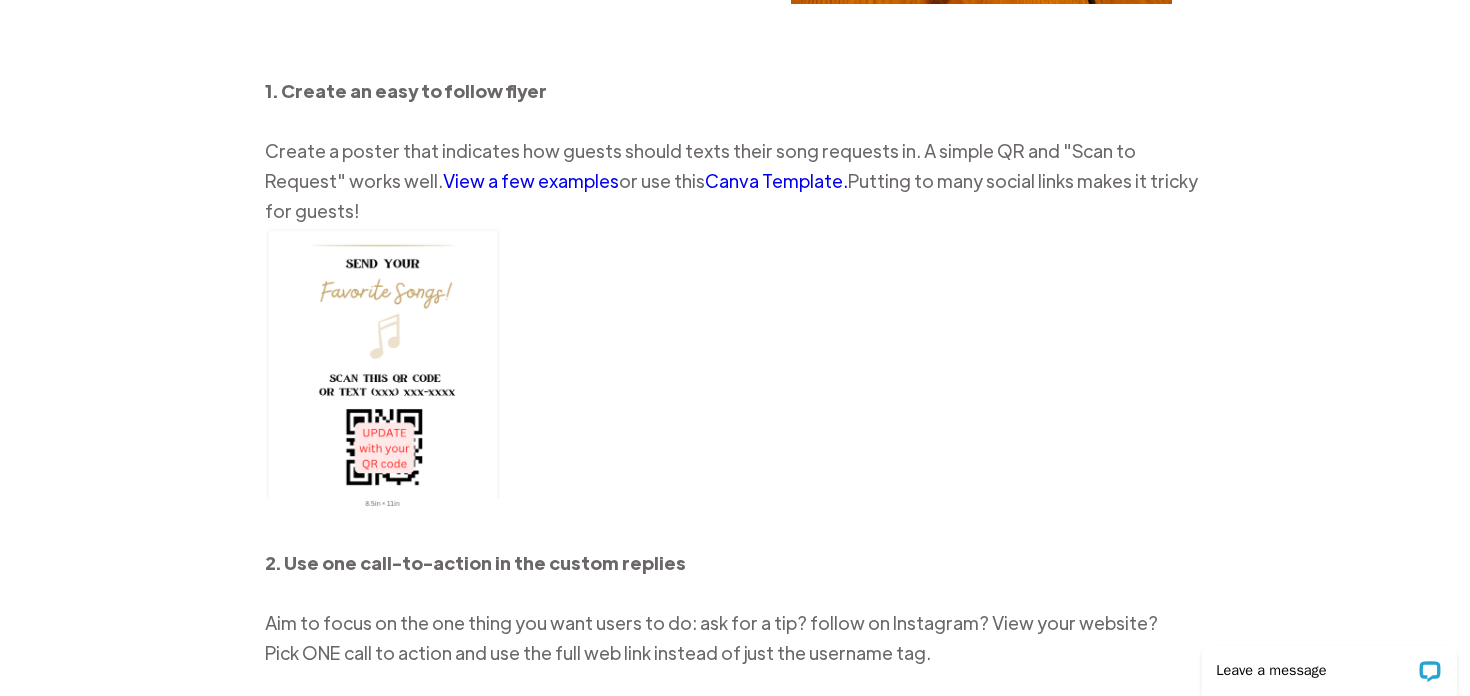 click on "View a few examples" at bounding box center [531, 180] 